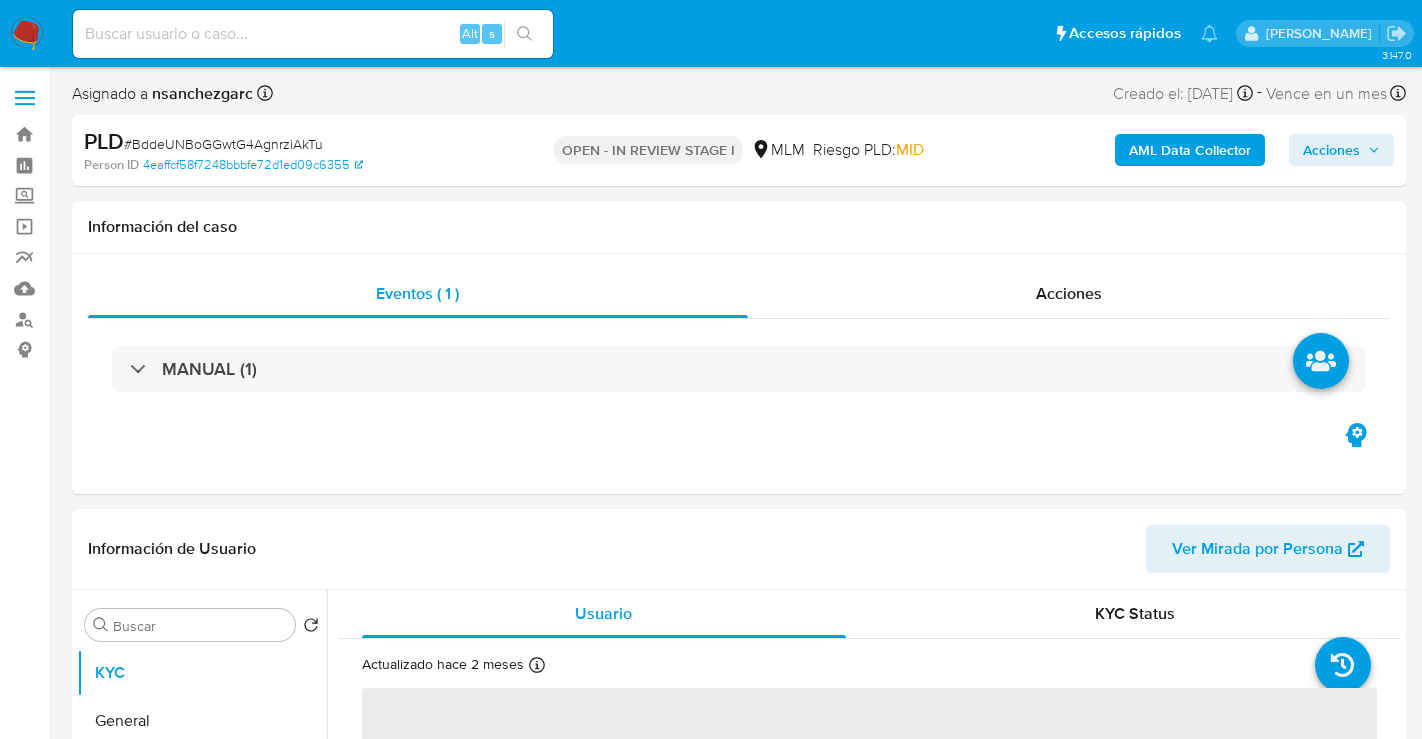 select on "10" 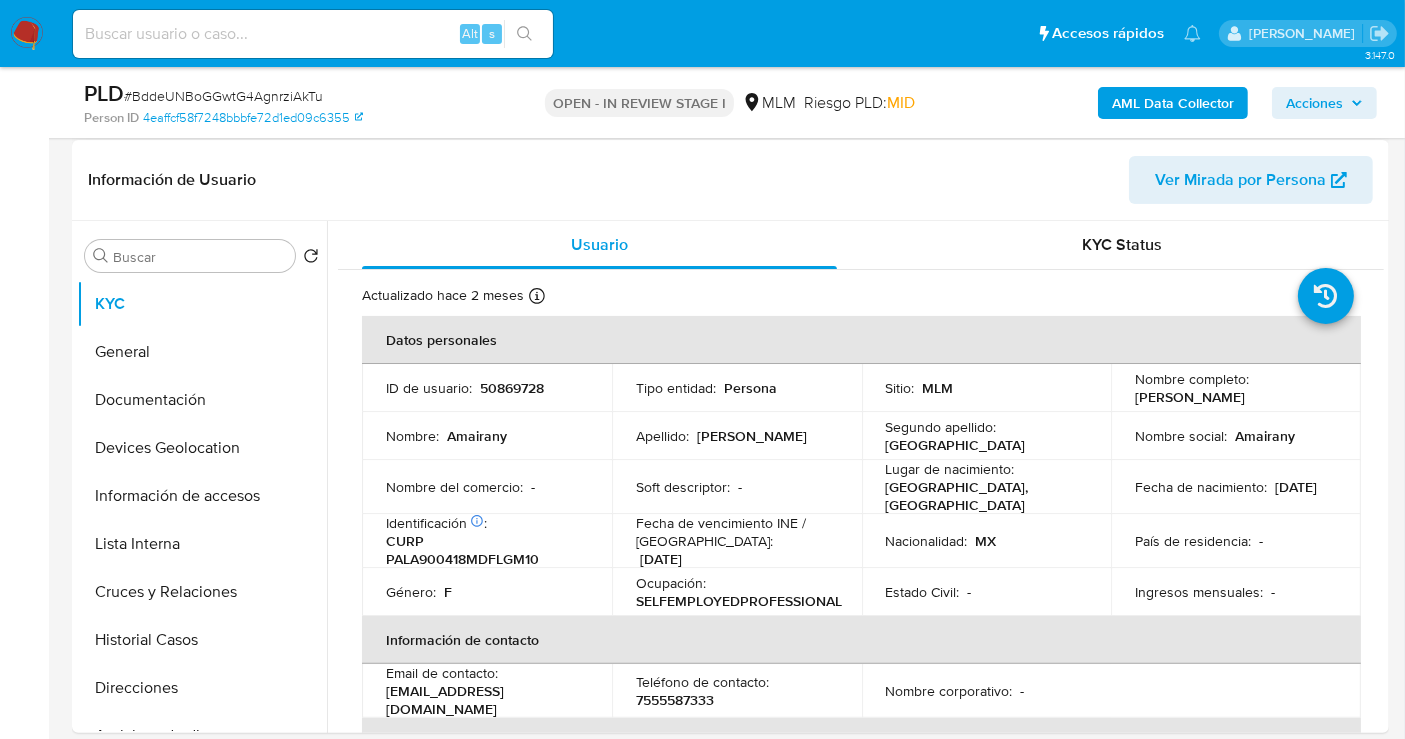 scroll, scrollTop: 333, scrollLeft: 0, axis: vertical 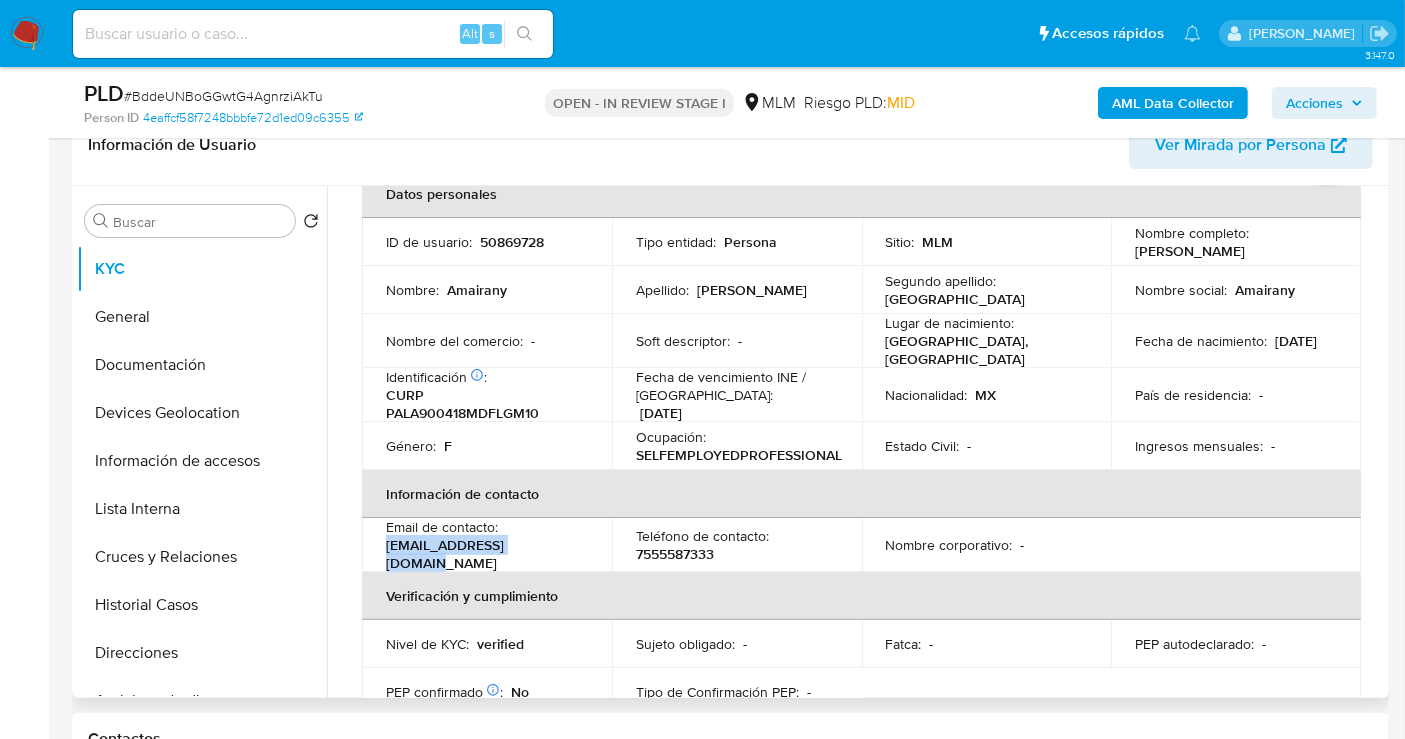 drag, startPoint x: 547, startPoint y: 552, endPoint x: 382, endPoint y: 545, distance: 165.14842 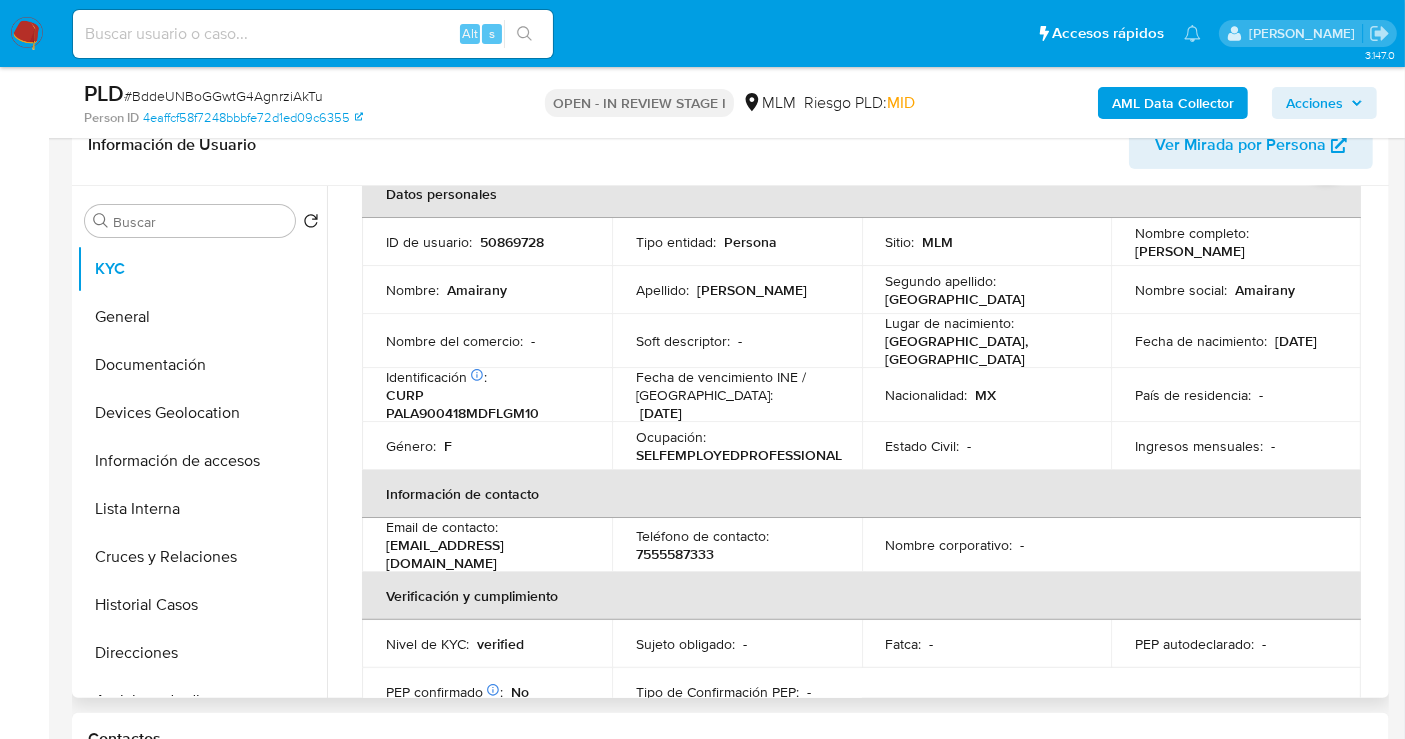 click on "7555587333" at bounding box center (675, 554) 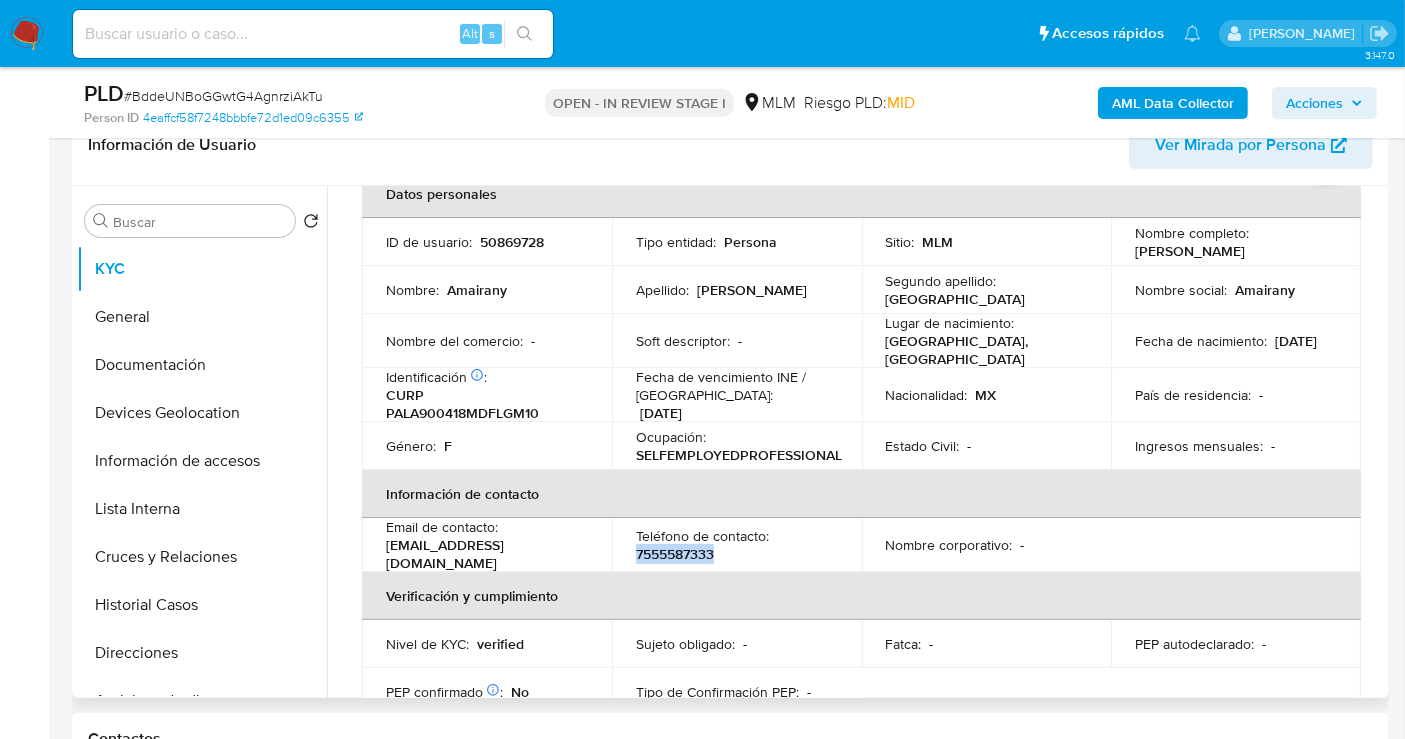 click on "7555587333" at bounding box center [675, 554] 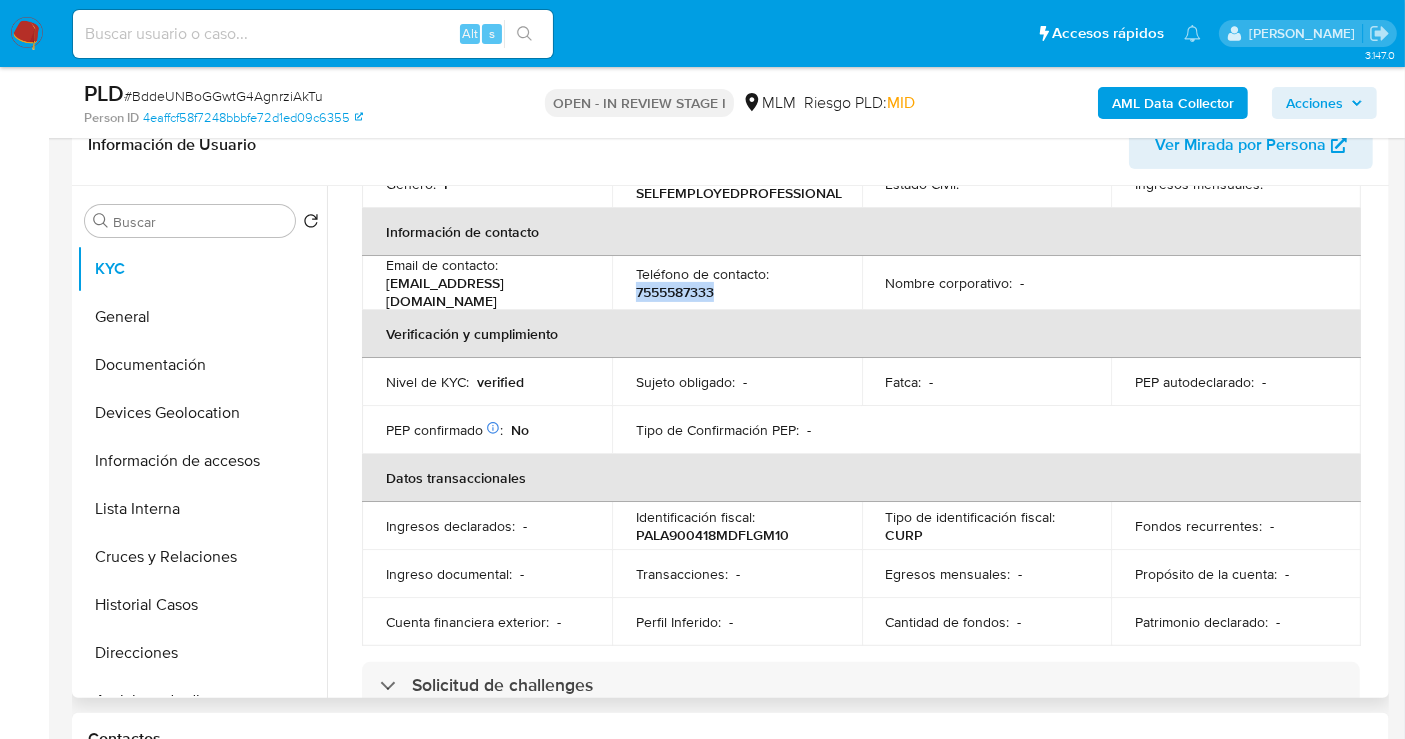 scroll, scrollTop: 555, scrollLeft: 0, axis: vertical 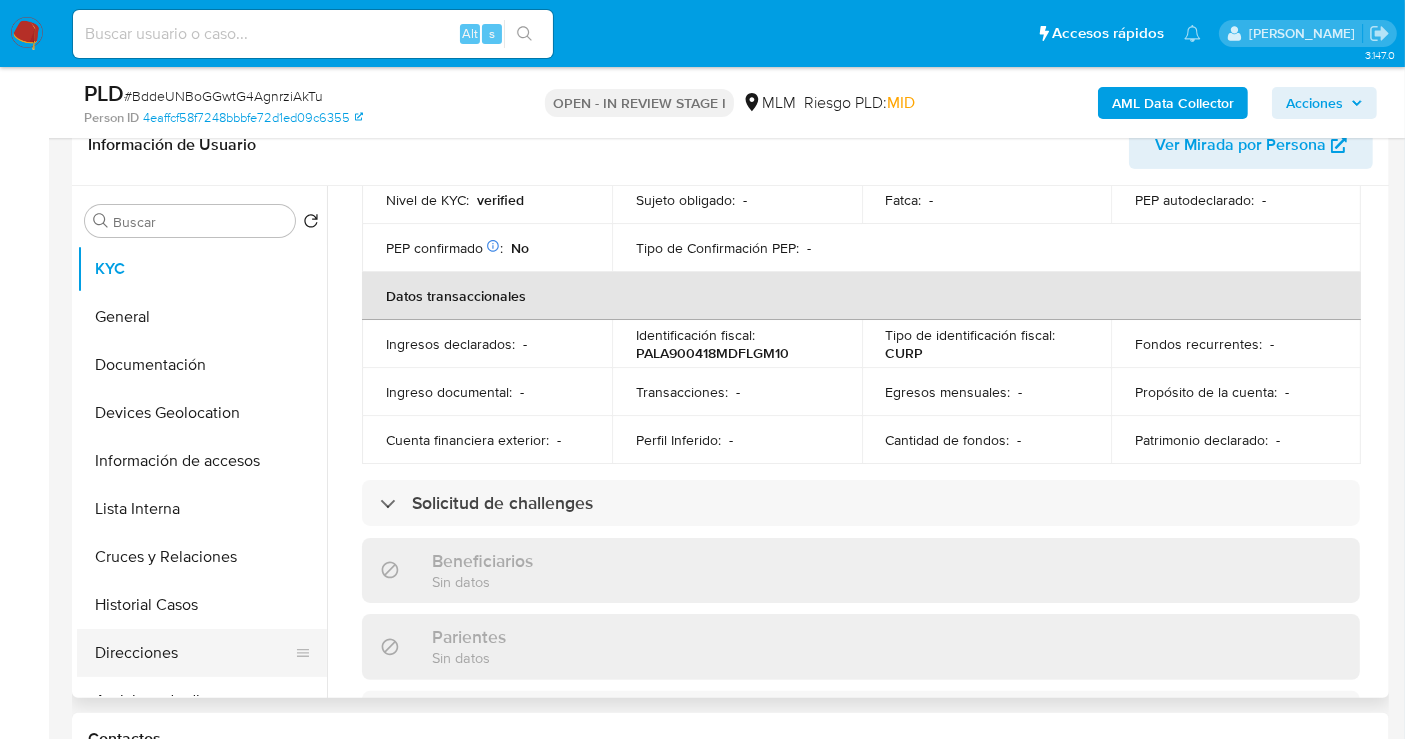 click on "Direcciones" at bounding box center [194, 653] 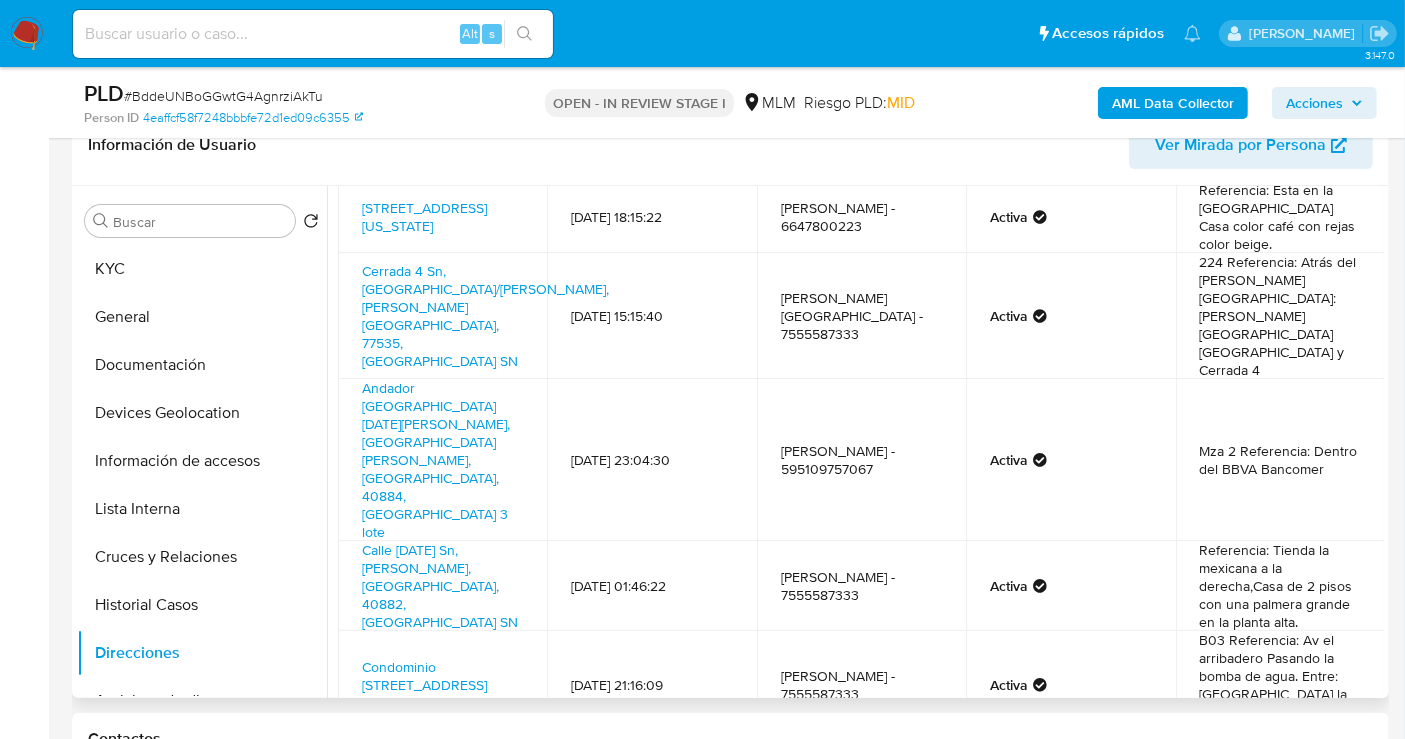 scroll, scrollTop: 163, scrollLeft: 0, axis: vertical 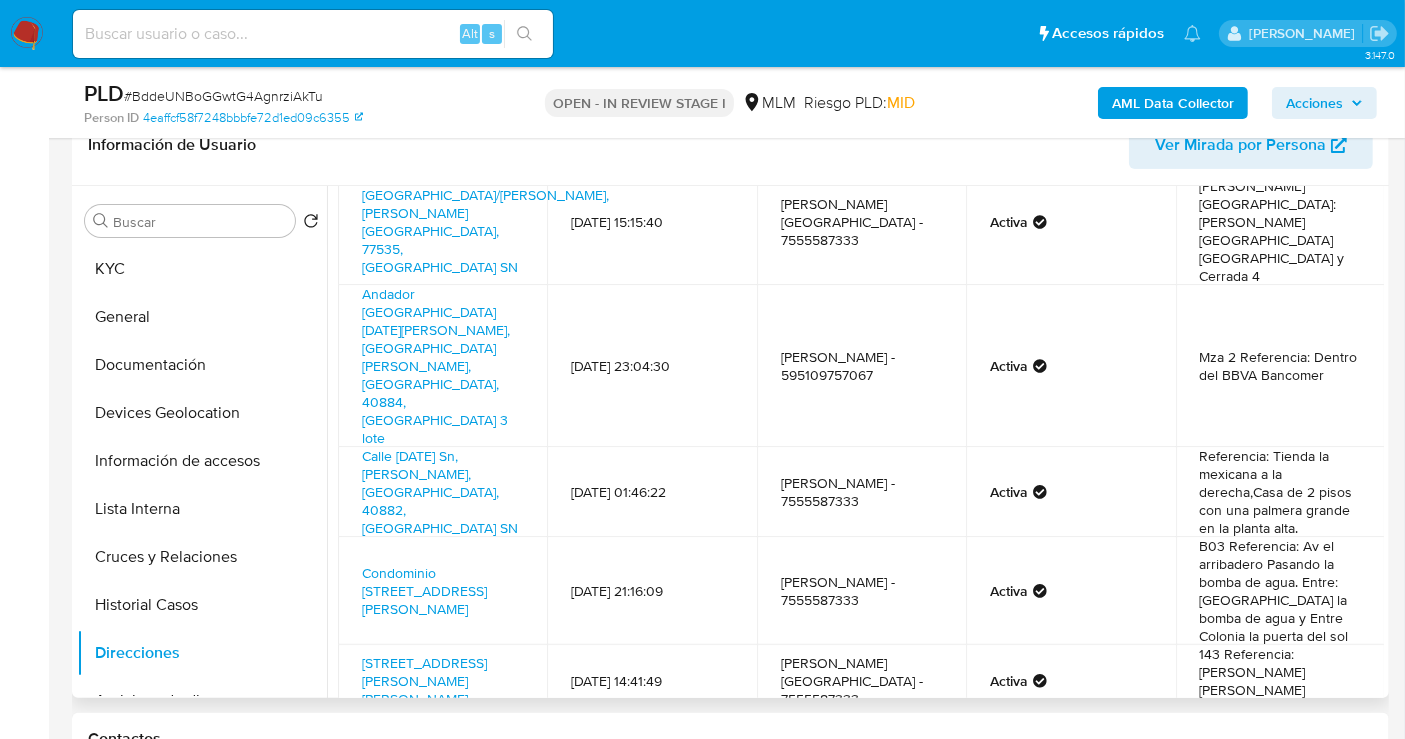 click on "19/03/2024 21:16:09" at bounding box center (651, 591) 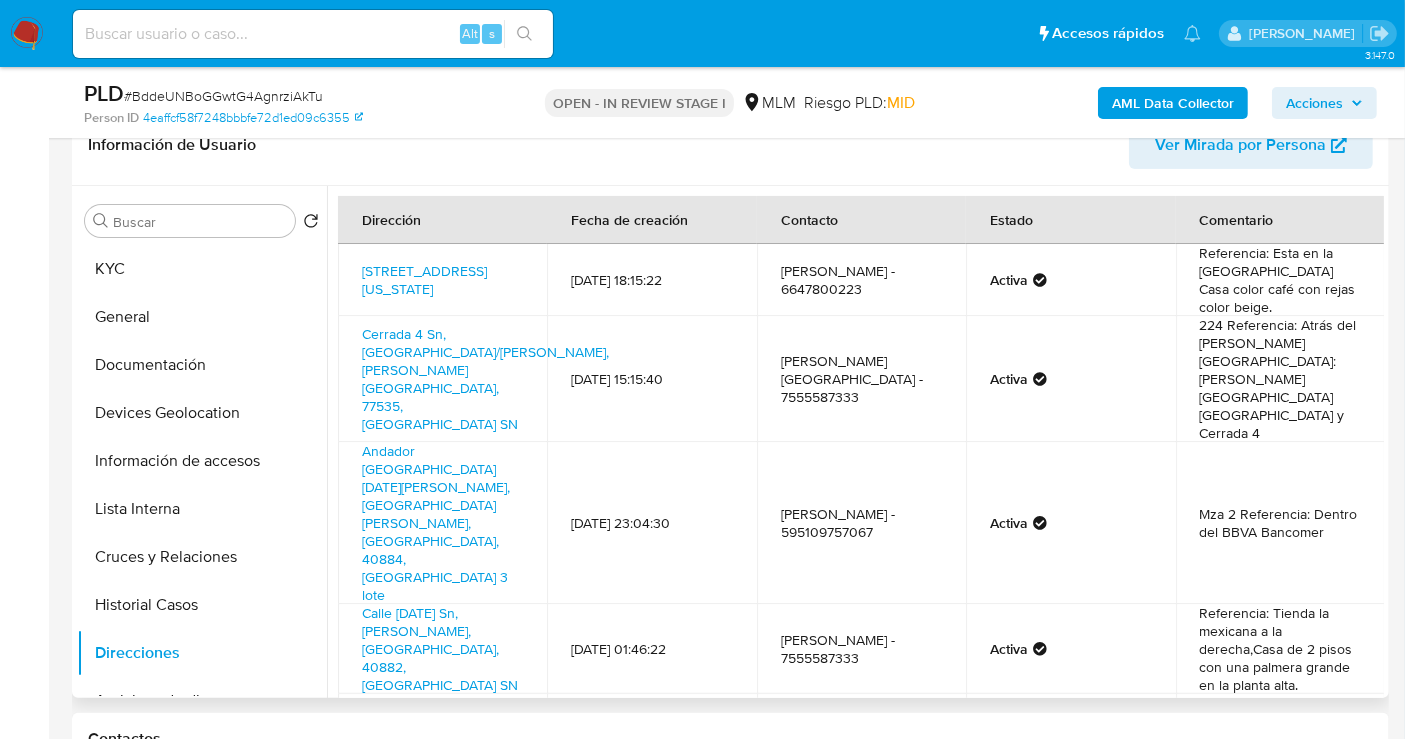 scroll, scrollTop: 0, scrollLeft: 0, axis: both 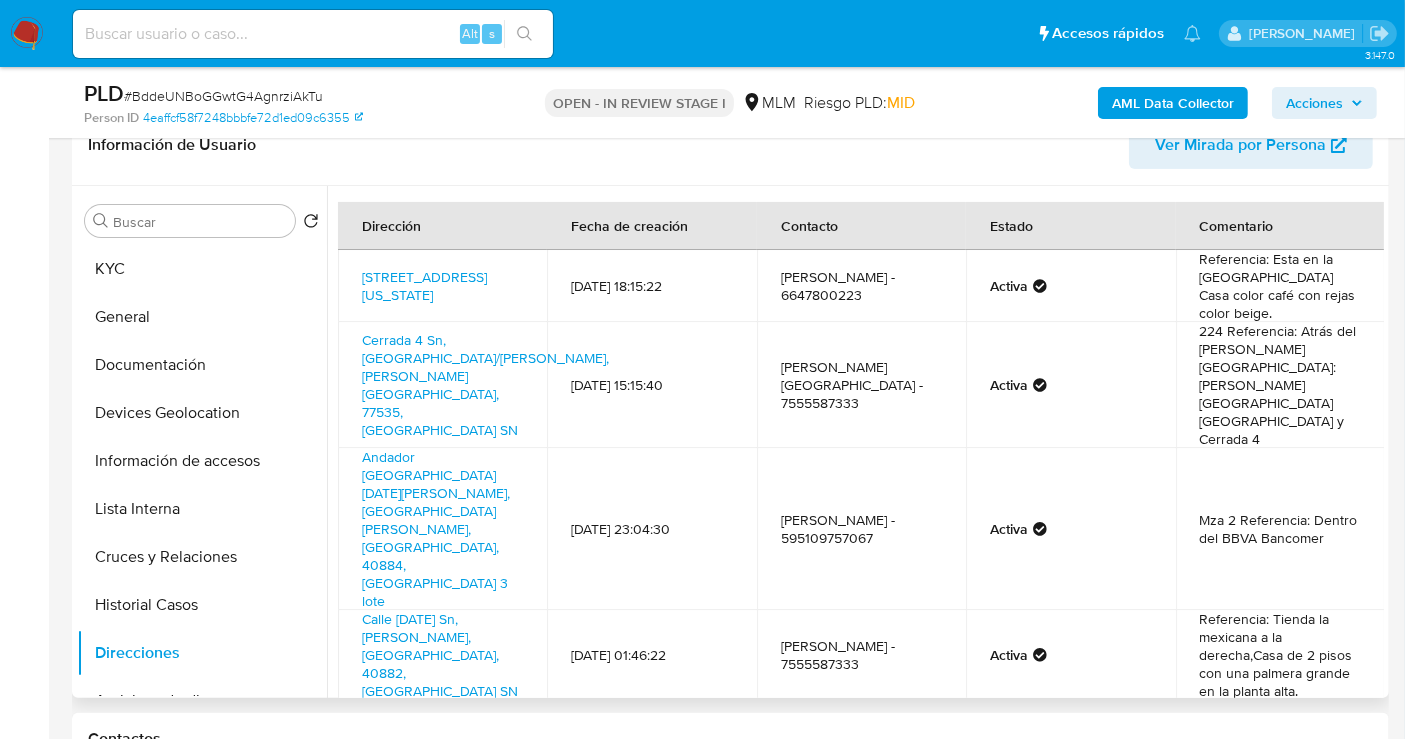 click on "Elena Aguario - 595109757067" at bounding box center [861, 529] 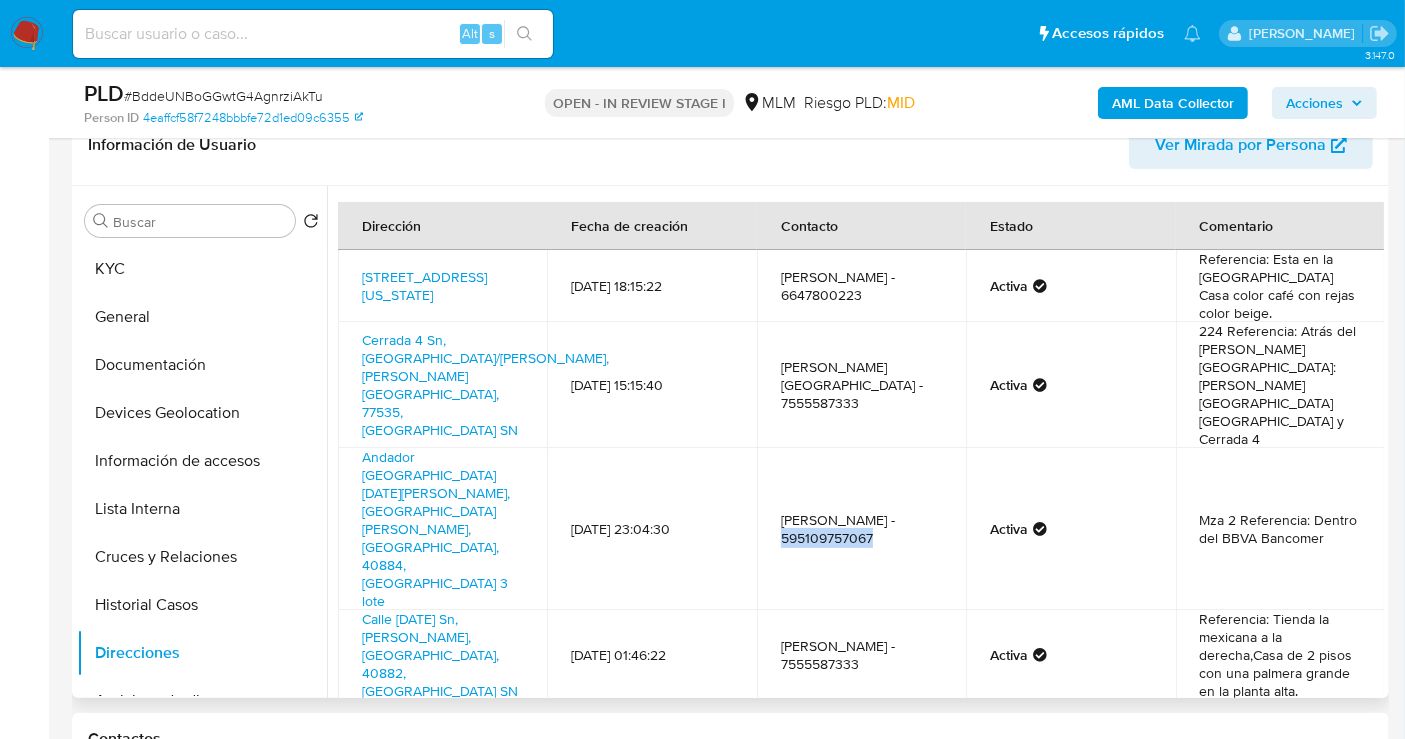 click on "Elena Aguario - 595109757067" at bounding box center (861, 529) 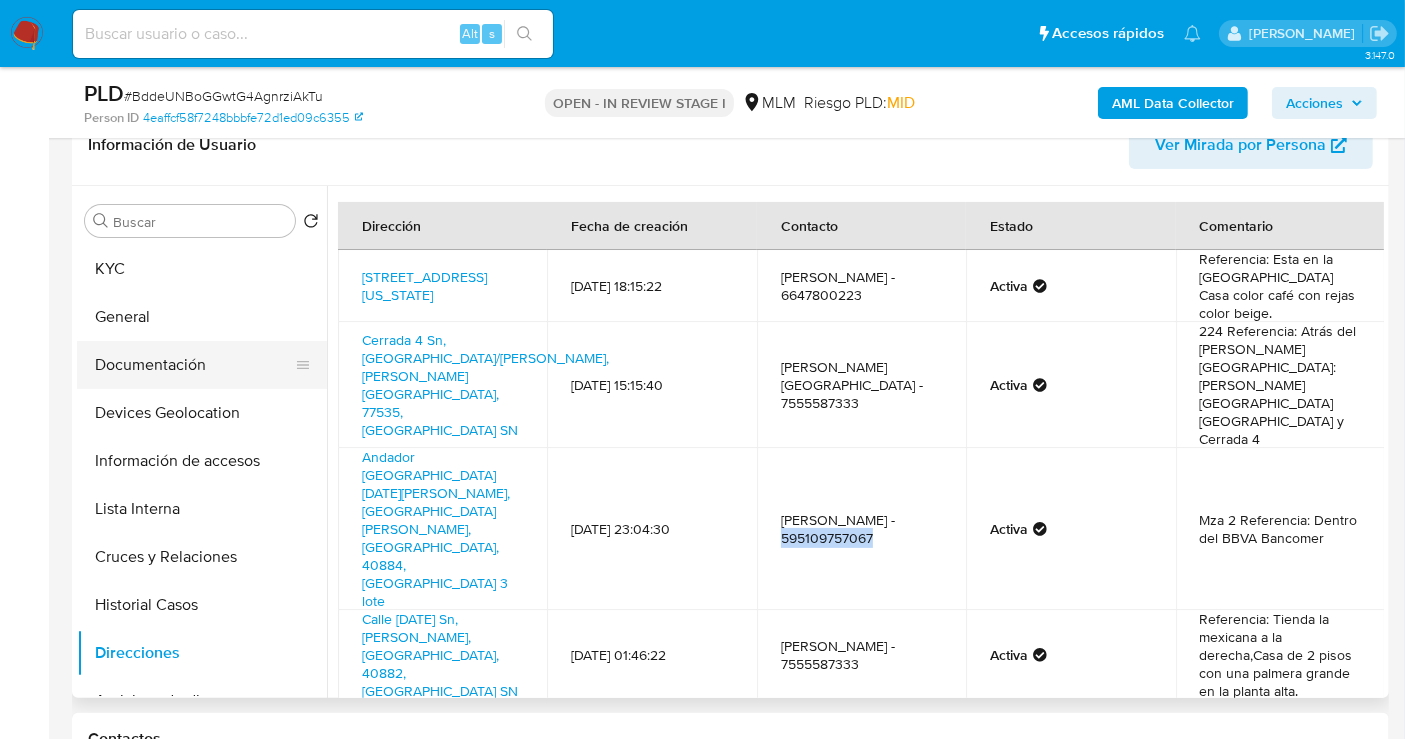 click on "Documentación" at bounding box center (194, 365) 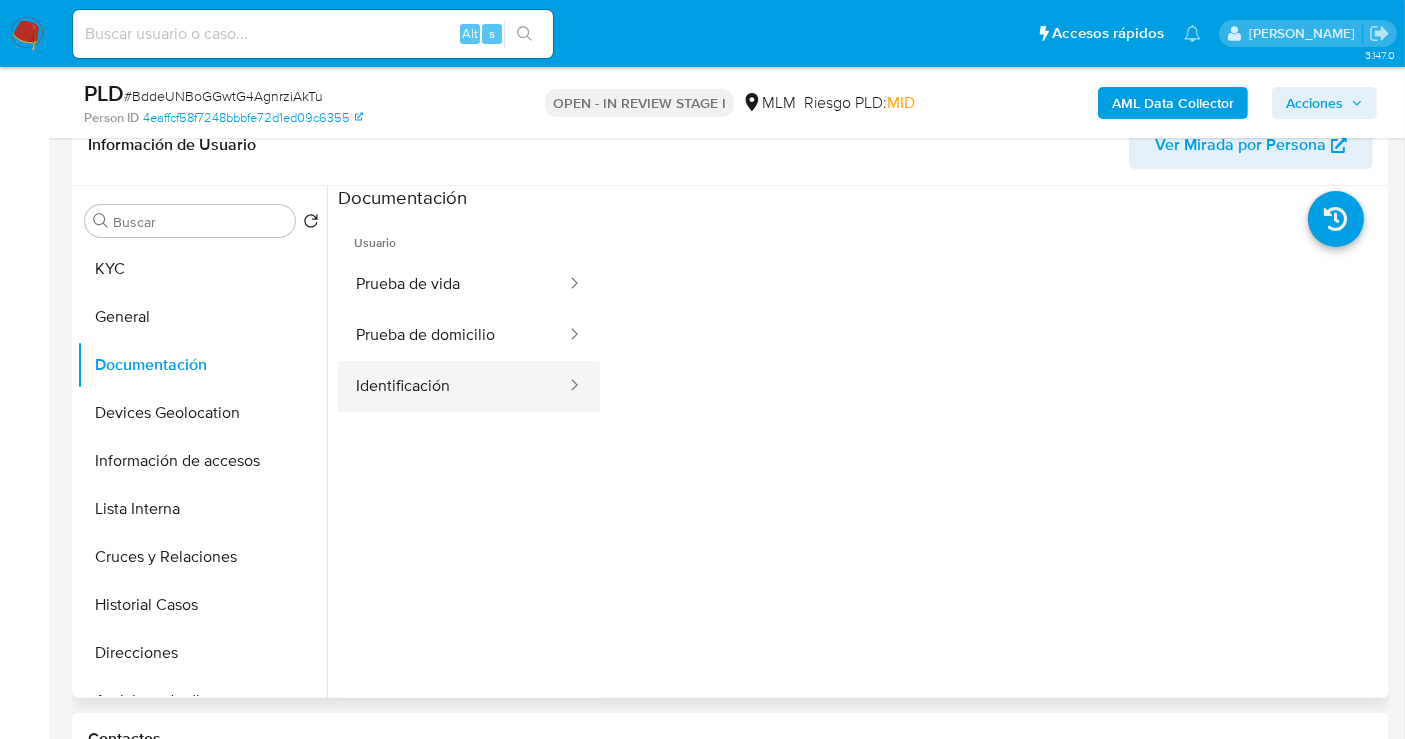 click on "Identificación" at bounding box center [453, 386] 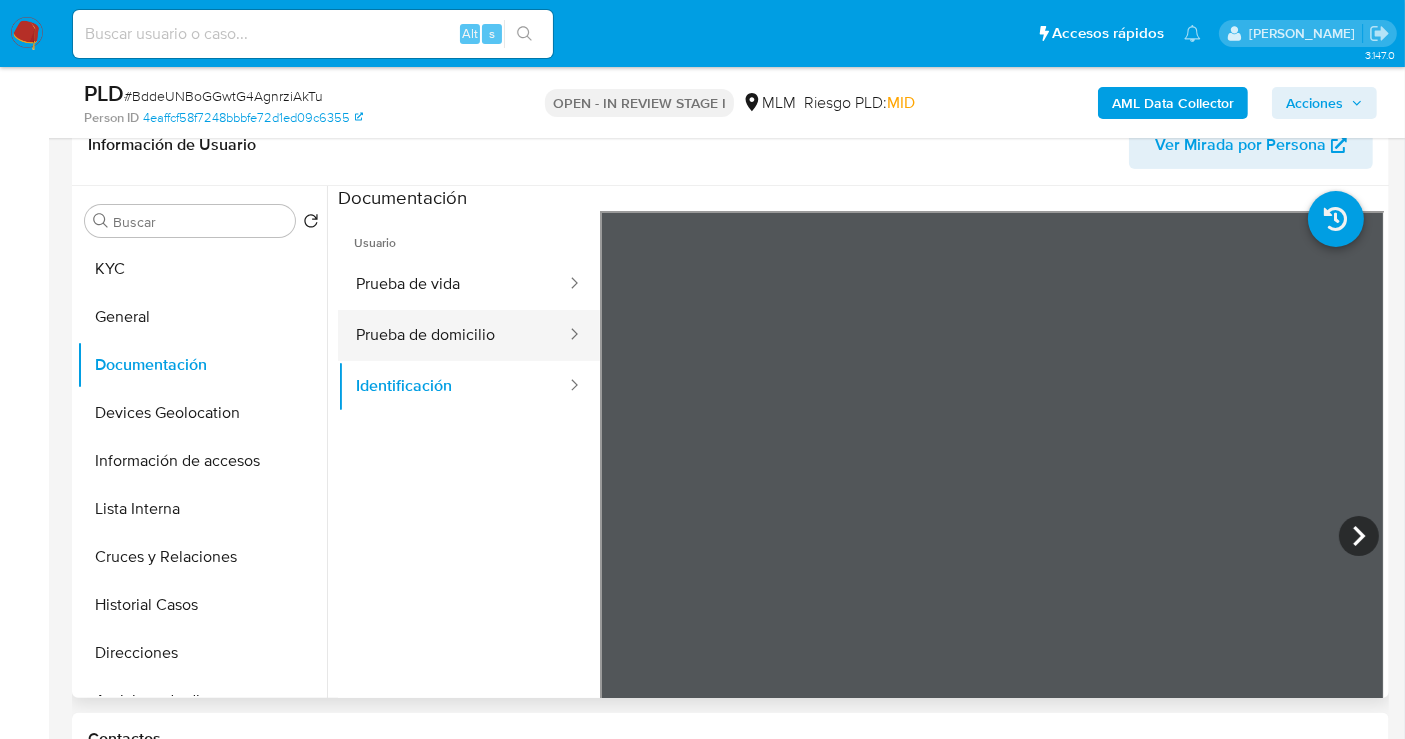 click on "Prueba de domicilio" at bounding box center [453, 335] 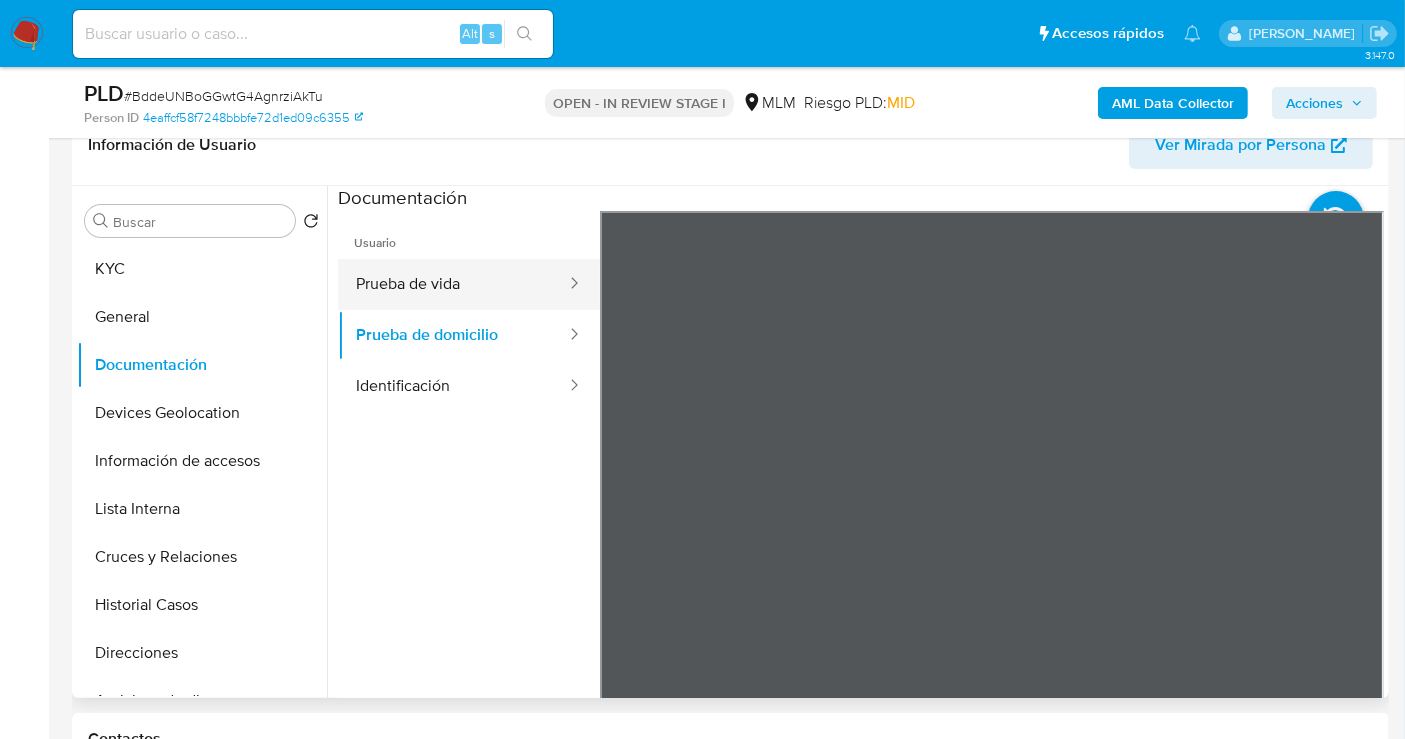 click on "Prueba de vida" at bounding box center (453, 284) 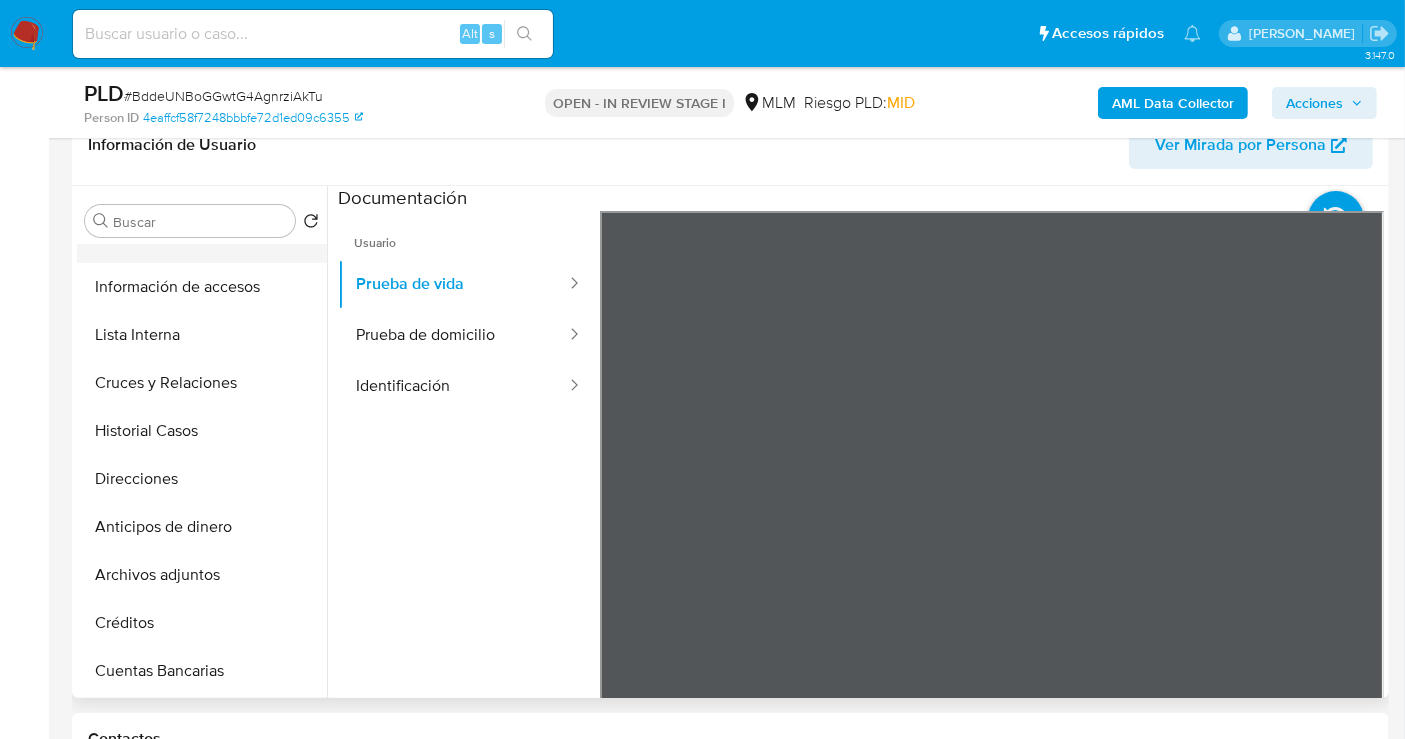 scroll, scrollTop: 222, scrollLeft: 0, axis: vertical 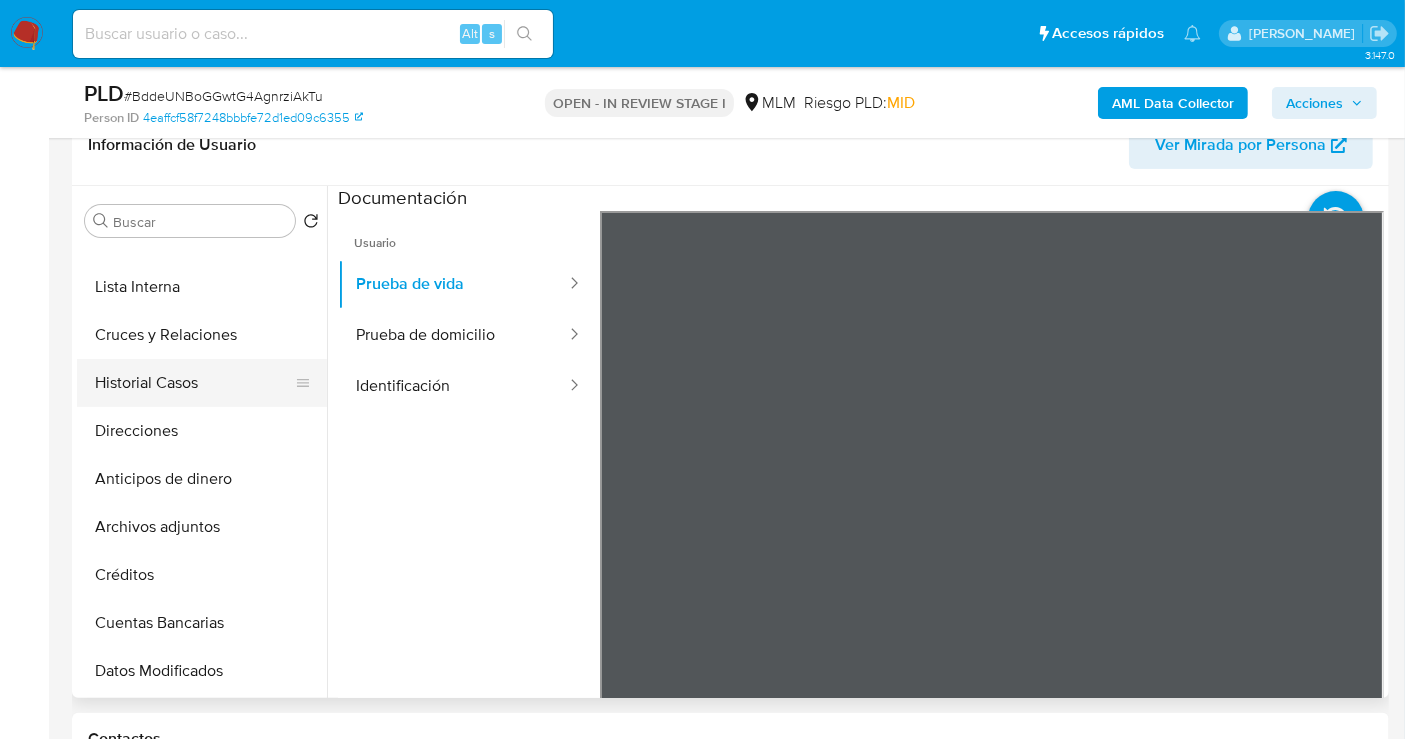 click on "Historial Casos" at bounding box center [194, 383] 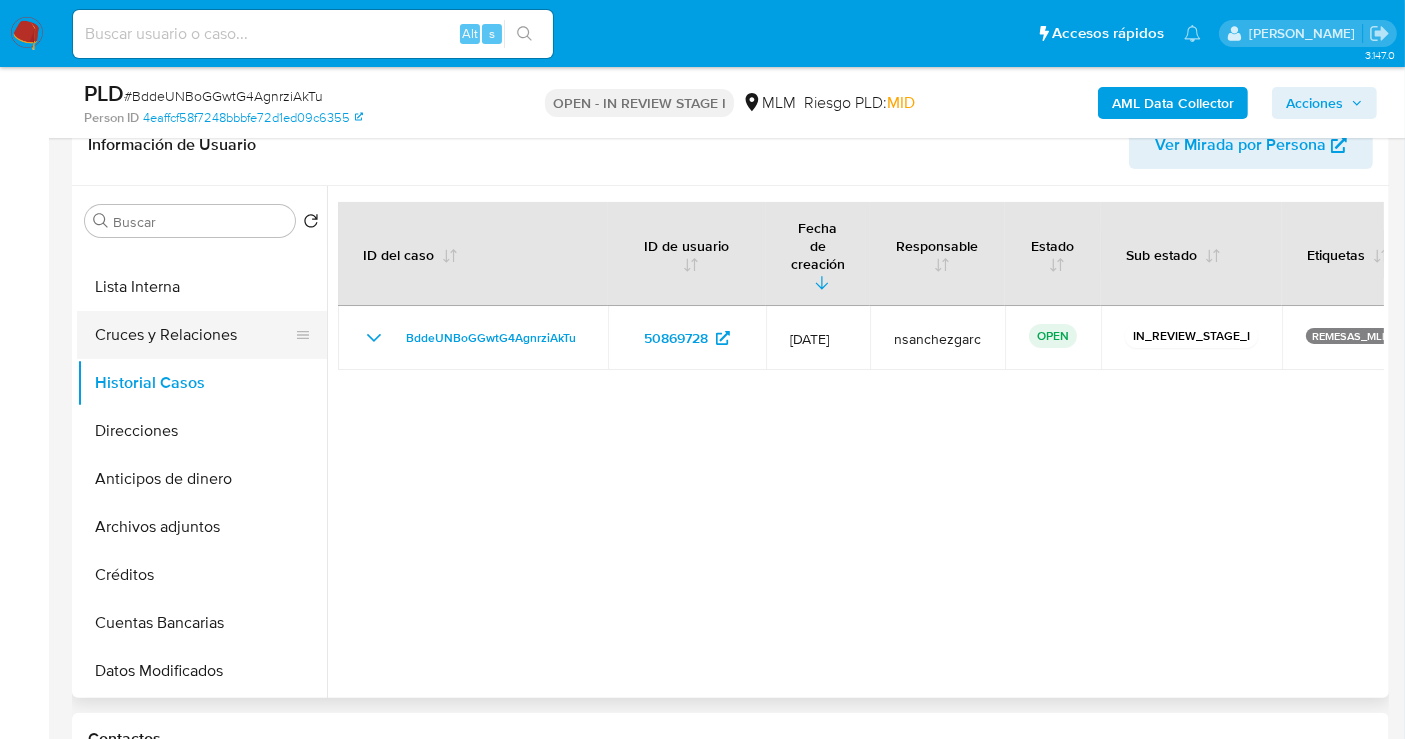 click on "Cruces y Relaciones" at bounding box center (194, 335) 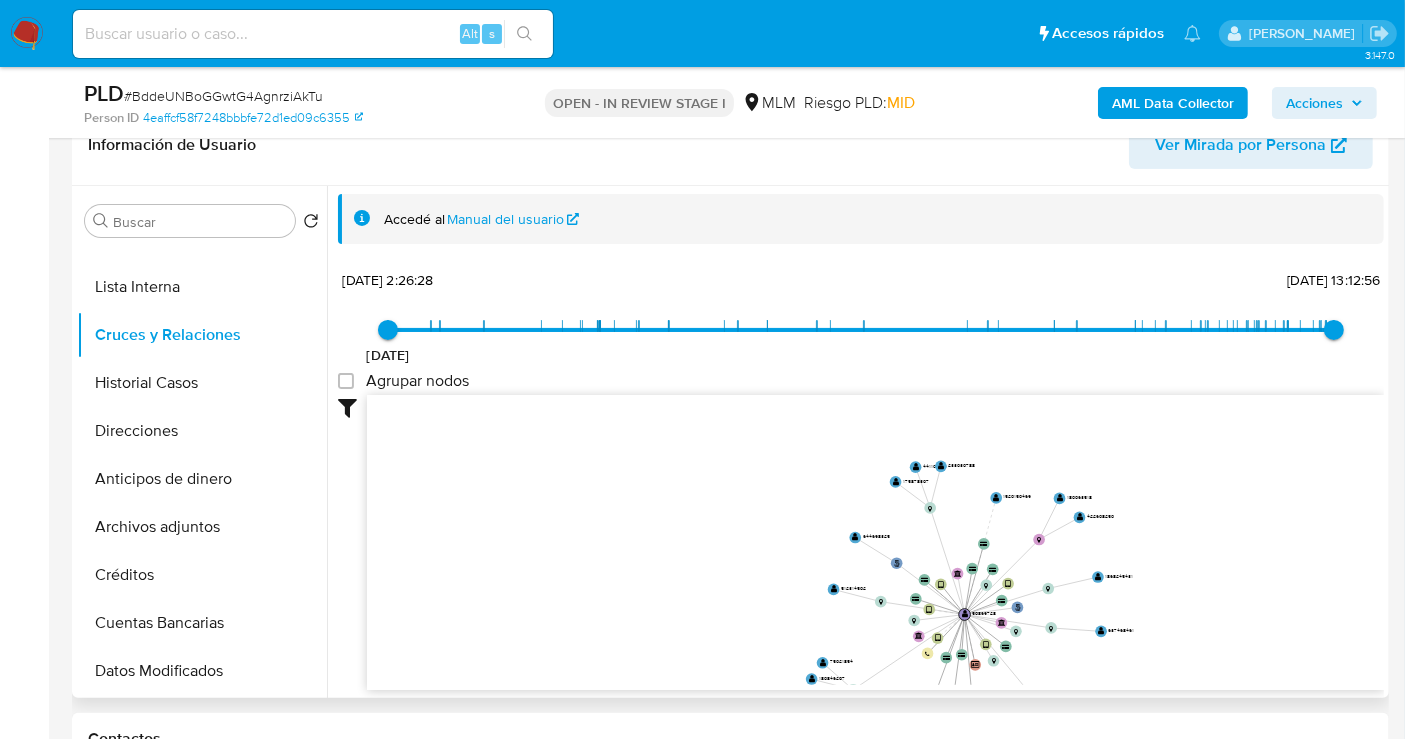 drag, startPoint x: 1192, startPoint y: 480, endPoint x: 1148, endPoint y: 595, distance: 123.13001 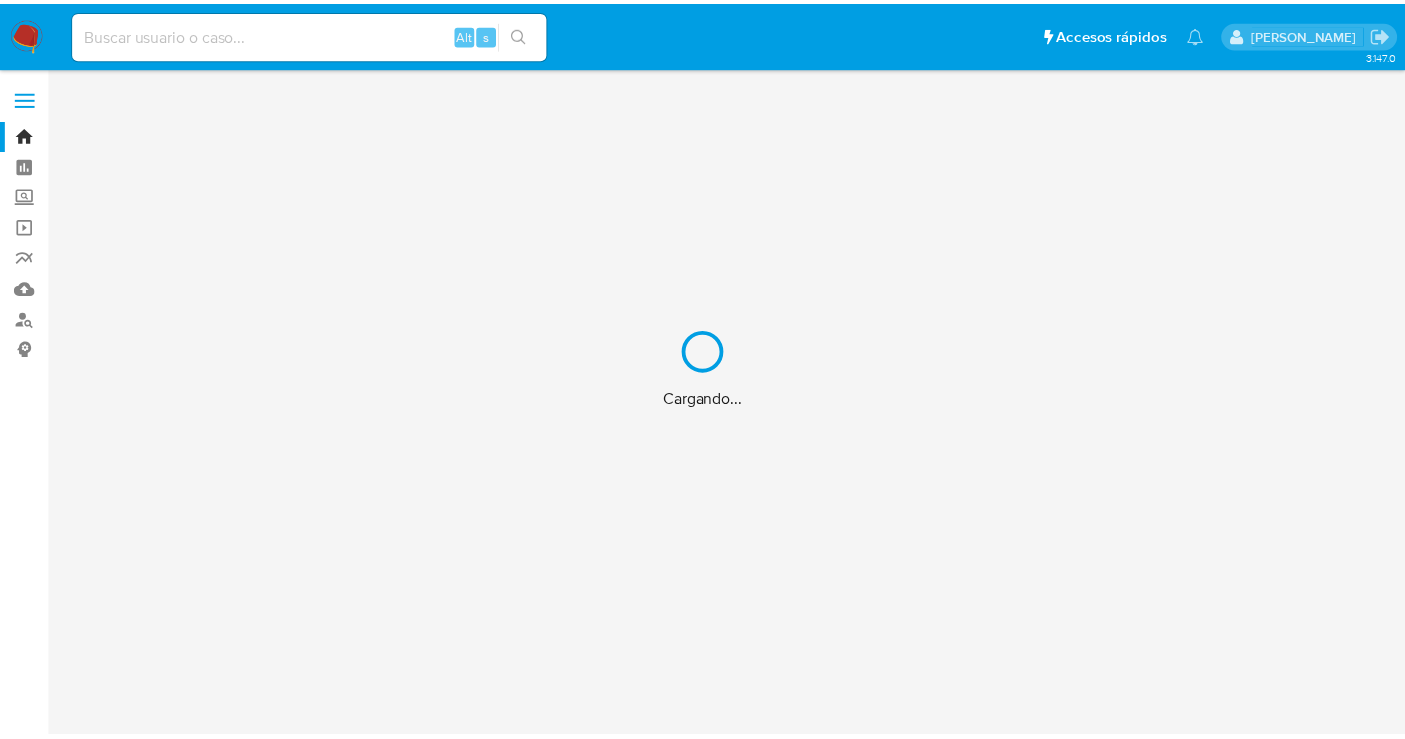 scroll, scrollTop: 0, scrollLeft: 0, axis: both 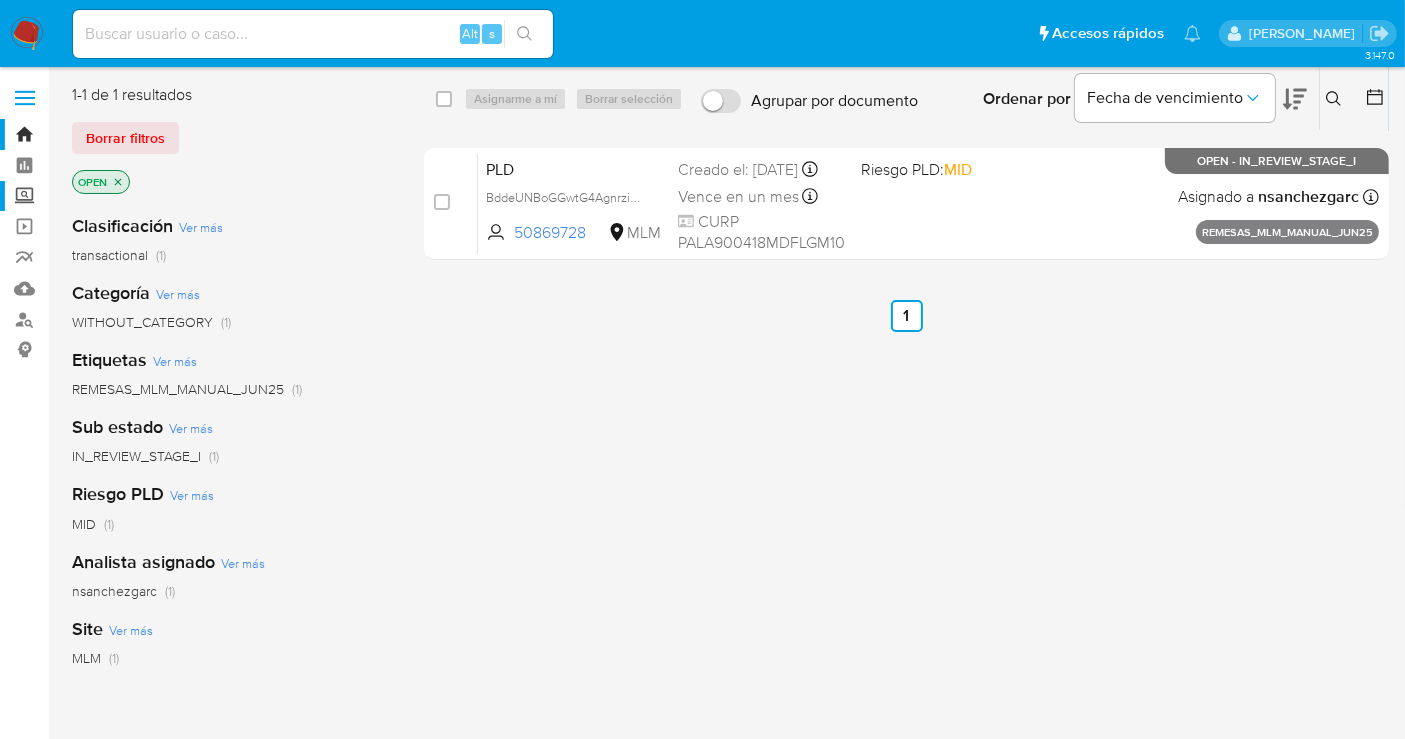 click on "Screening" at bounding box center [119, 196] 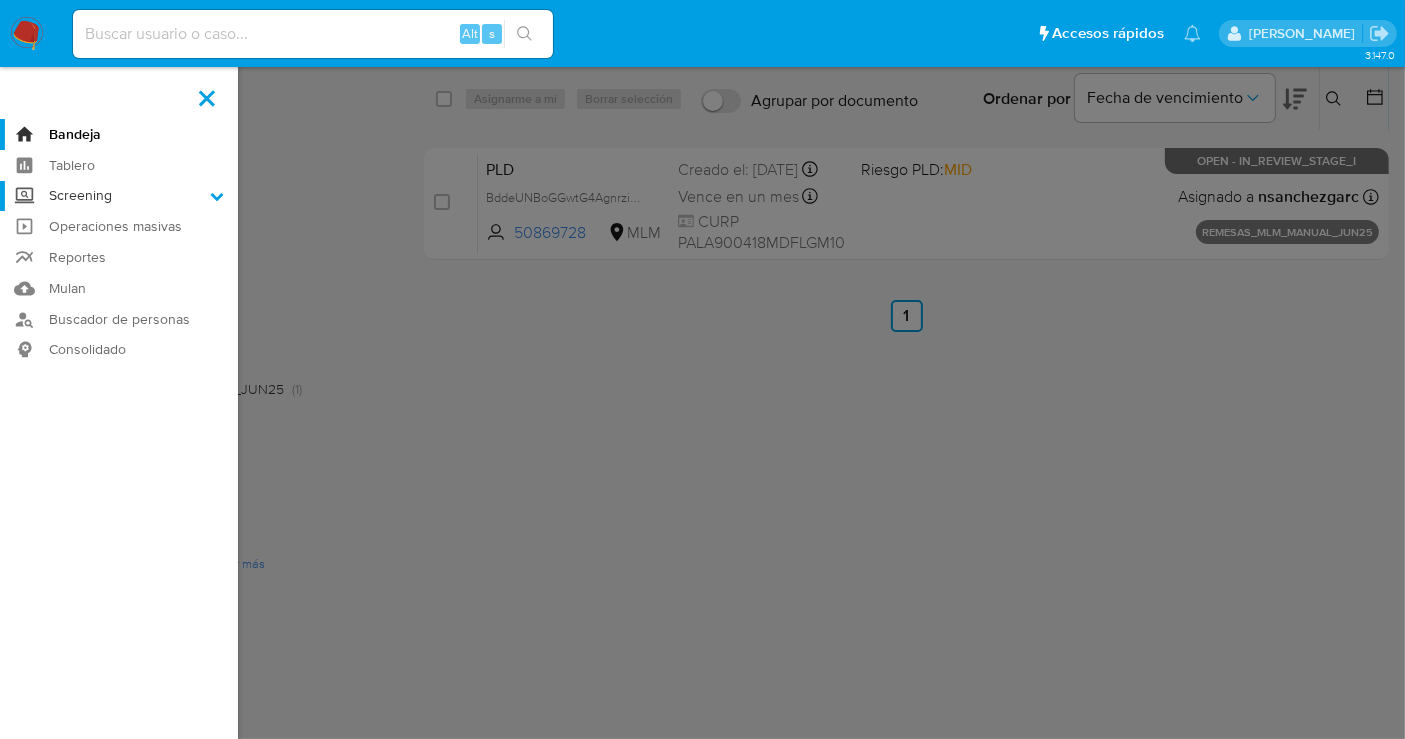 click on "Screening" at bounding box center [0, 0] 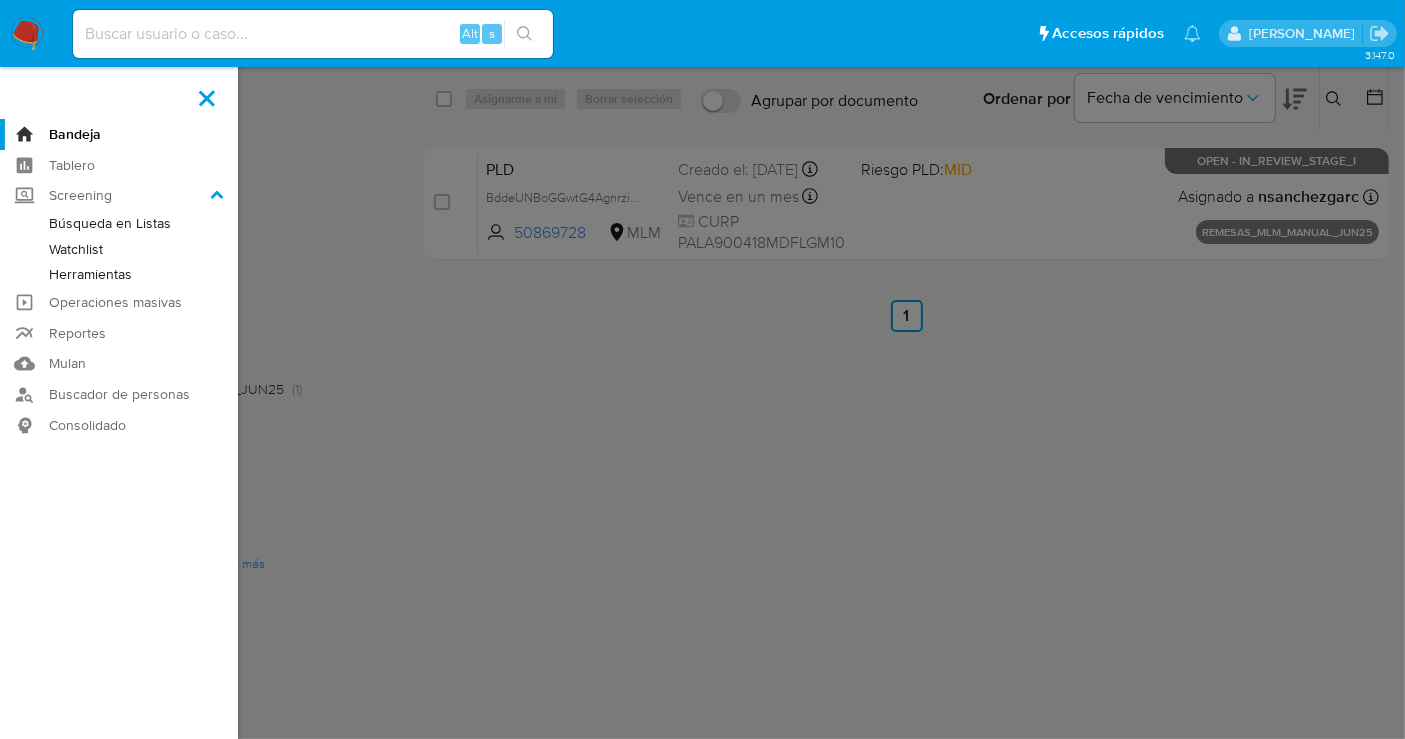 click on "Herramientas" at bounding box center (119, 274) 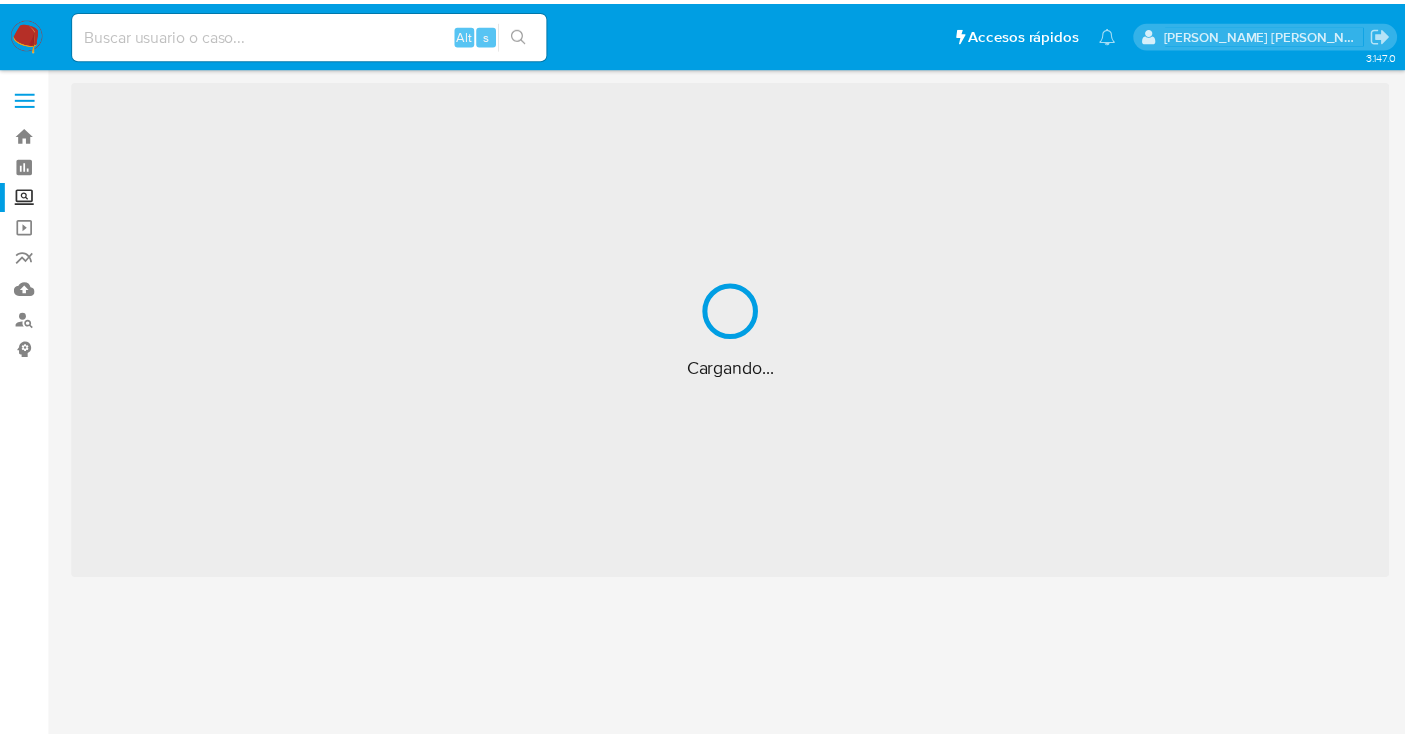 scroll, scrollTop: 0, scrollLeft: 0, axis: both 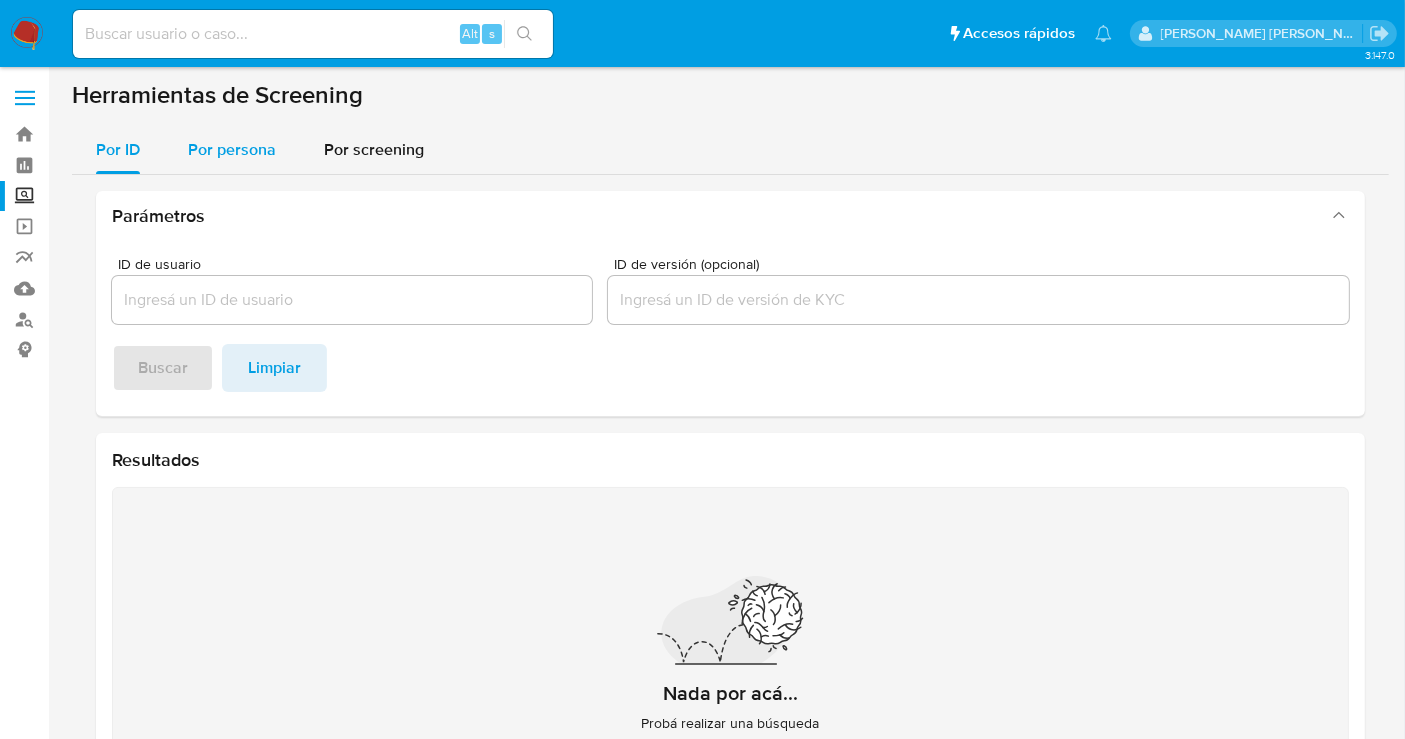 click on "Por persona" at bounding box center [232, 149] 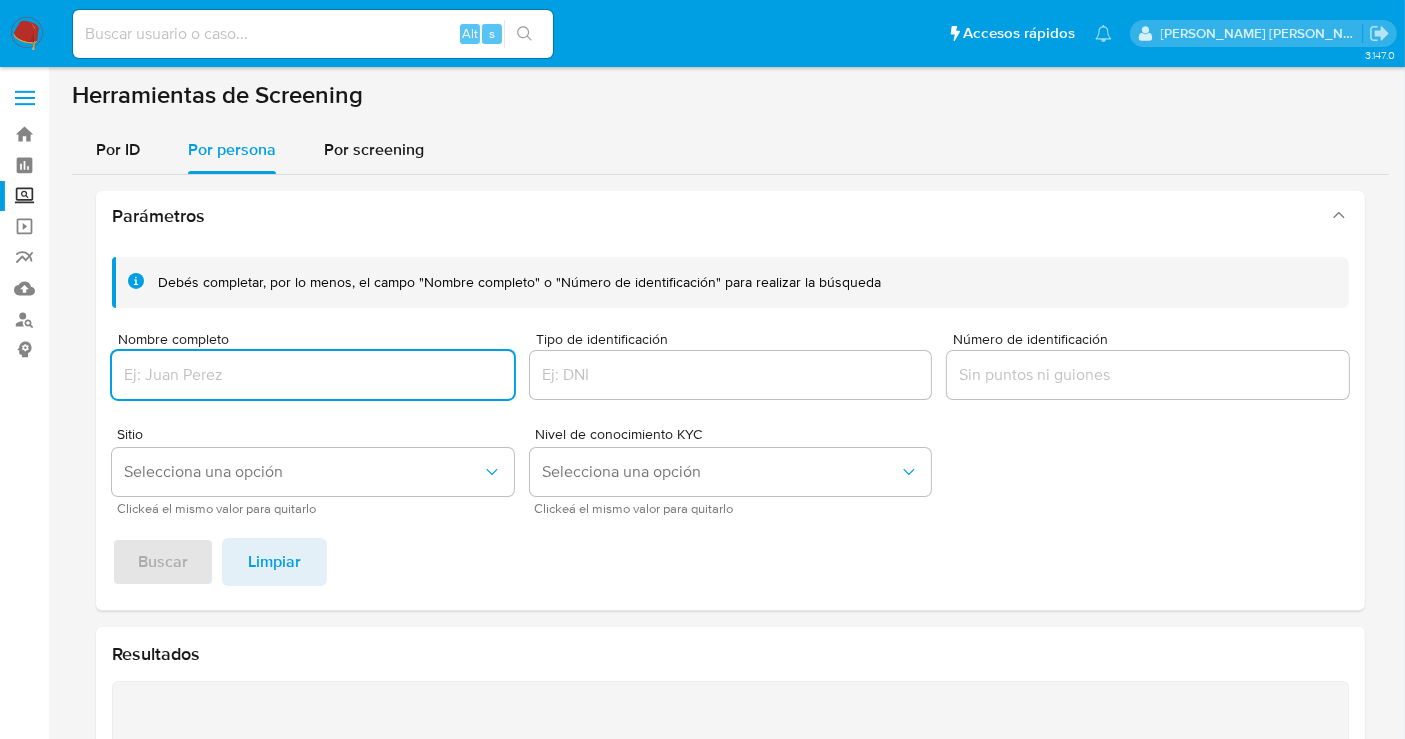 click at bounding box center [313, 375] 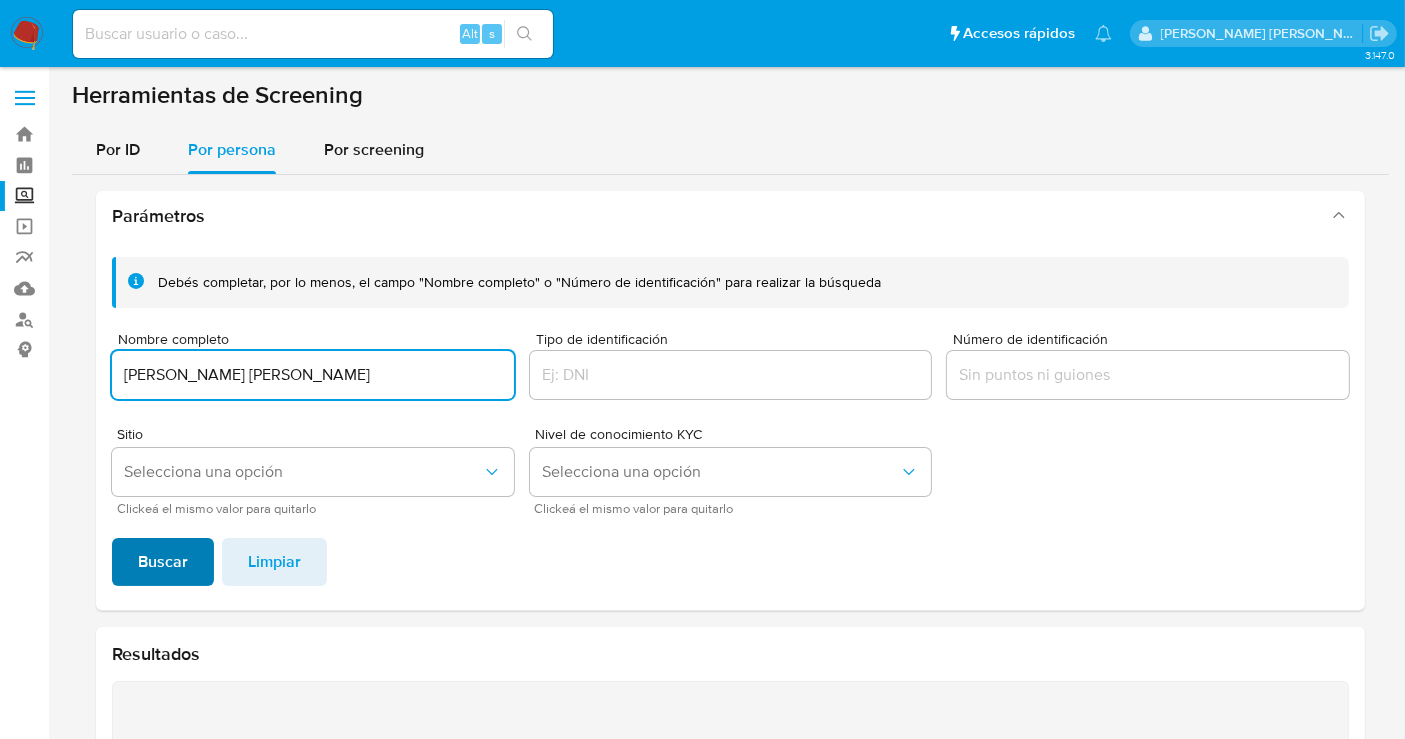 type on "[PERSON_NAME] [PERSON_NAME]" 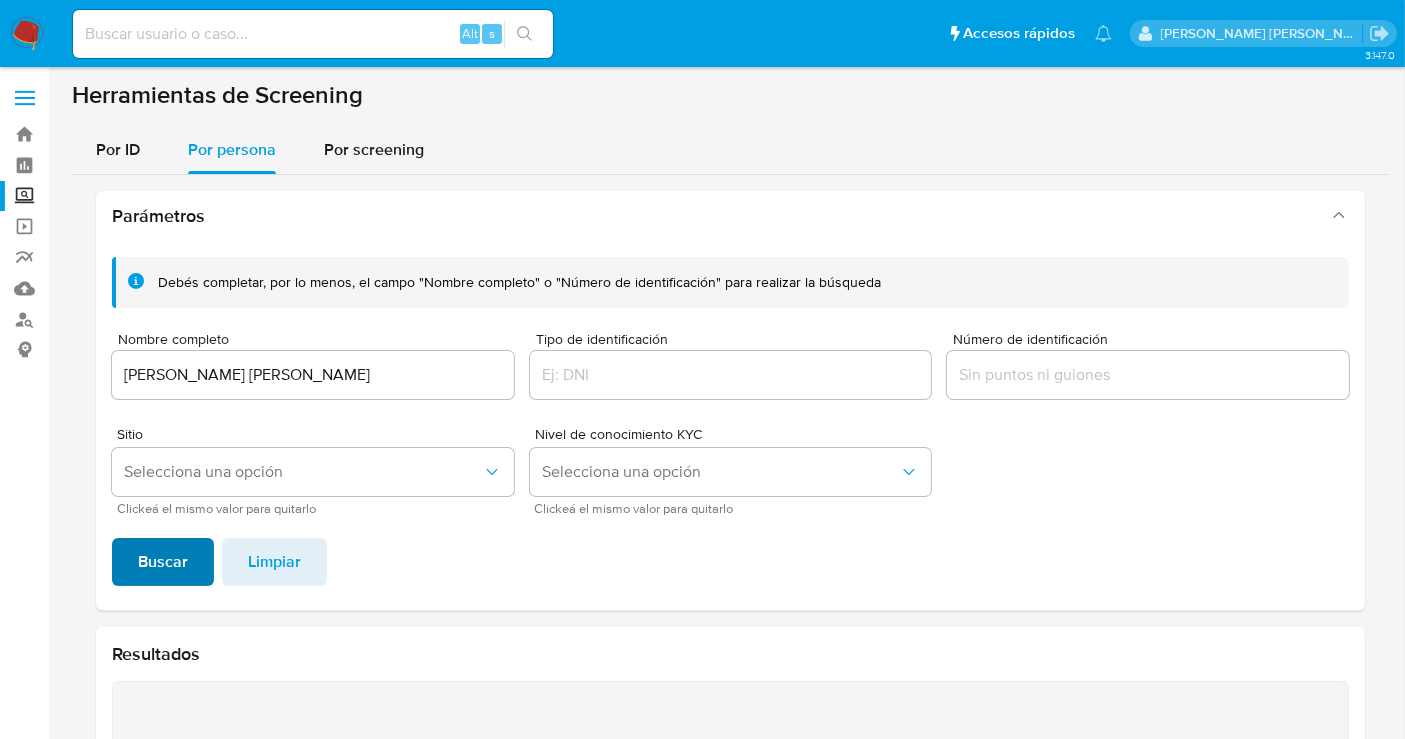 click on "Buscar" at bounding box center [163, 562] 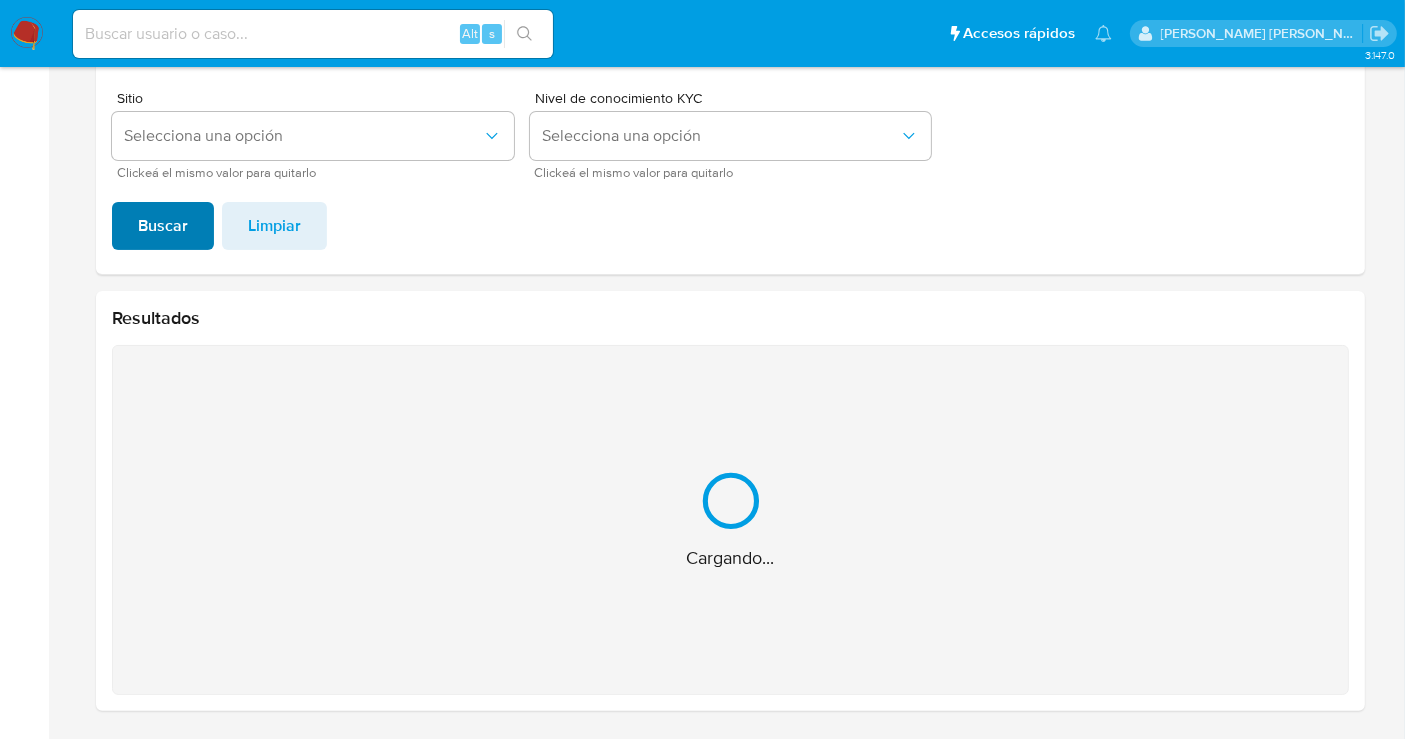 scroll, scrollTop: 217, scrollLeft: 0, axis: vertical 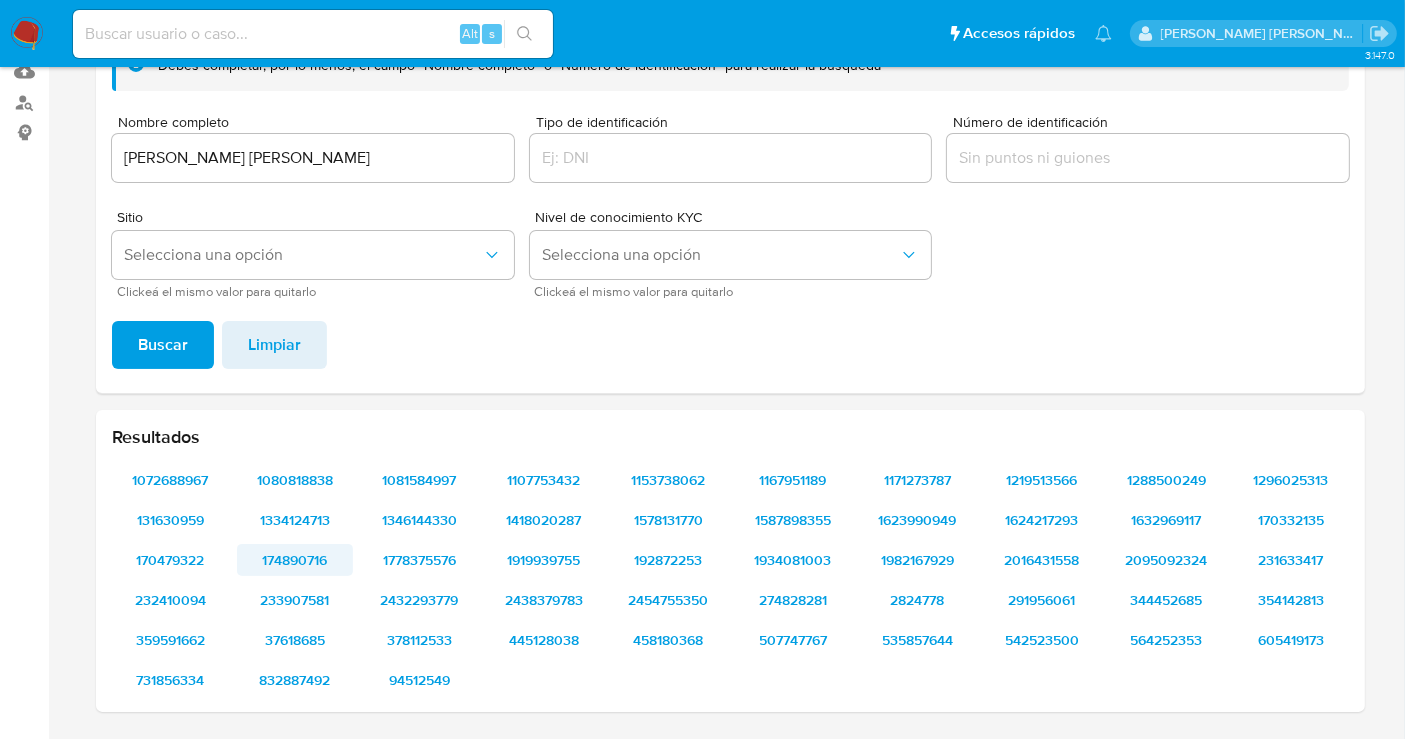 type 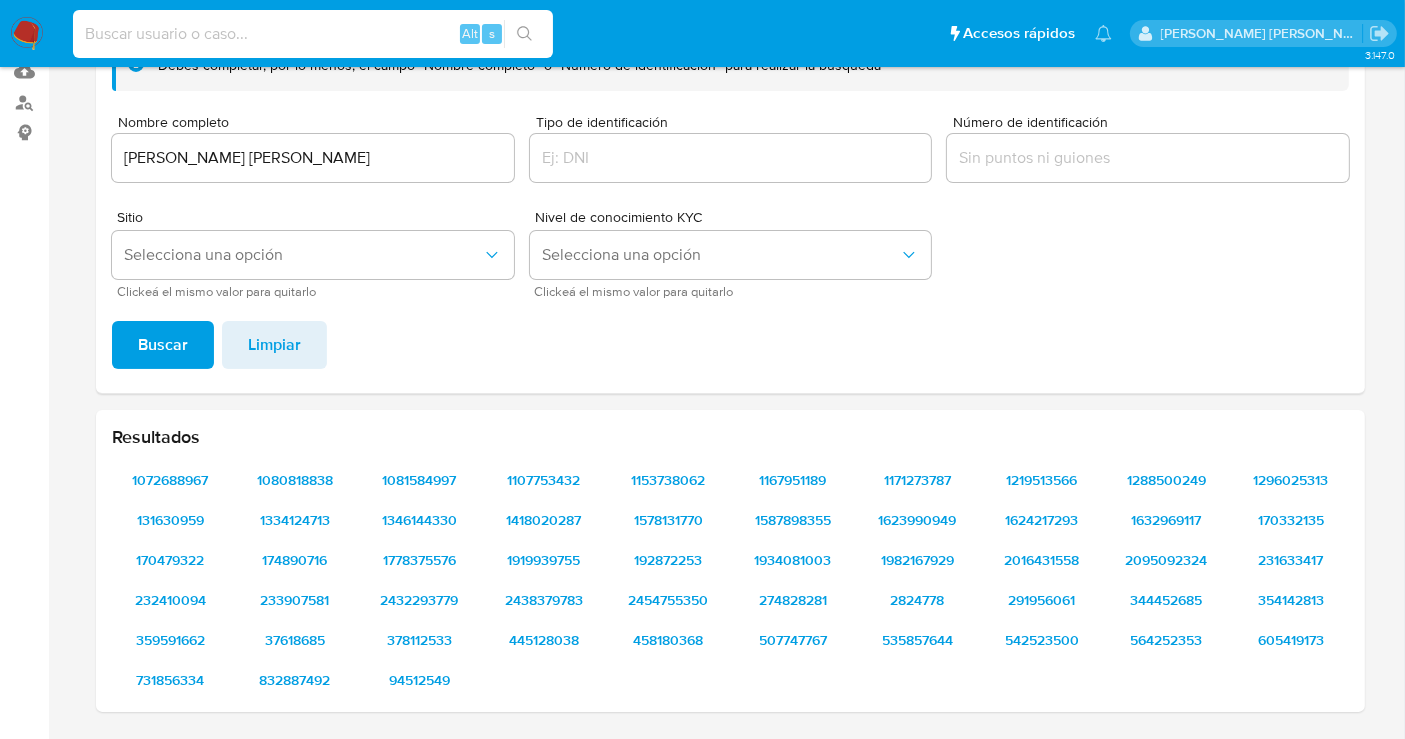 click at bounding box center [313, 34] 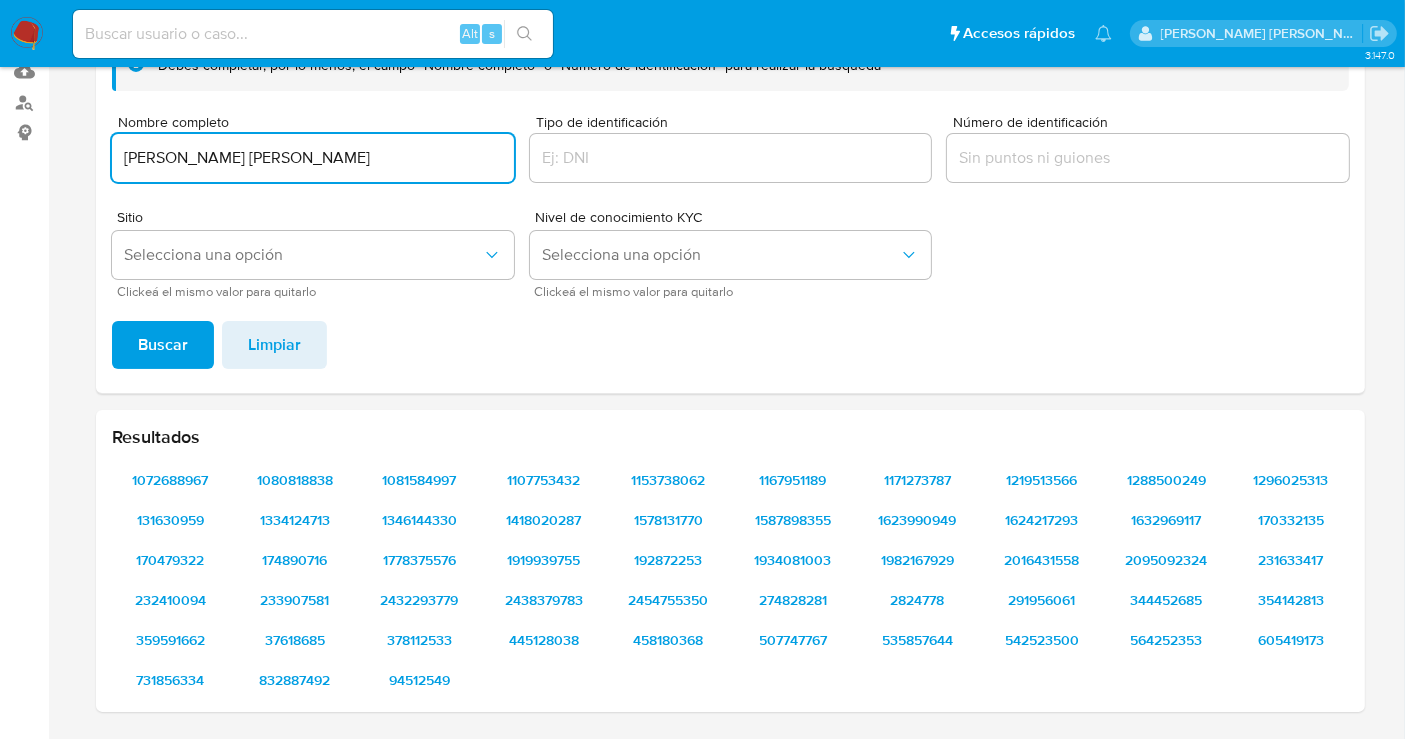 click on "[PERSON_NAME] [PERSON_NAME]" at bounding box center (313, 158) 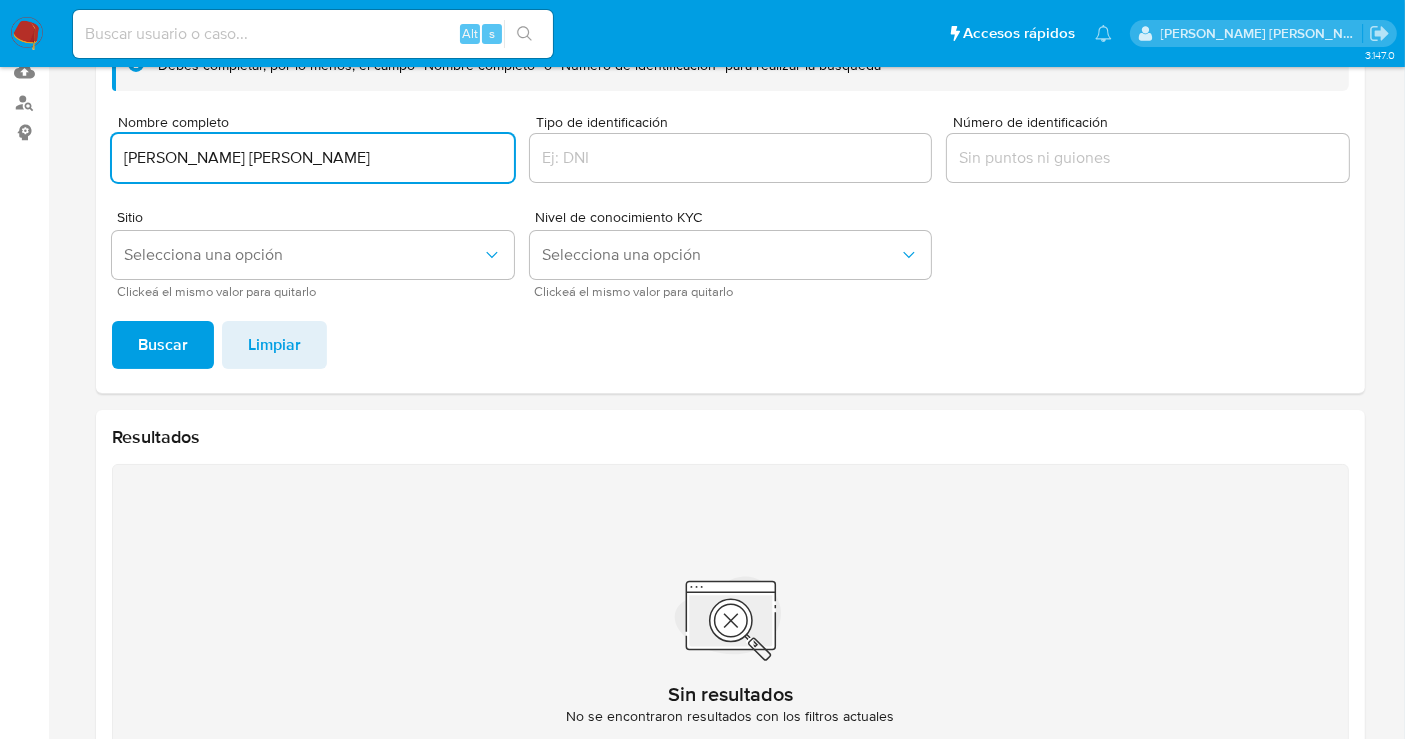 scroll, scrollTop: 0, scrollLeft: 0, axis: both 